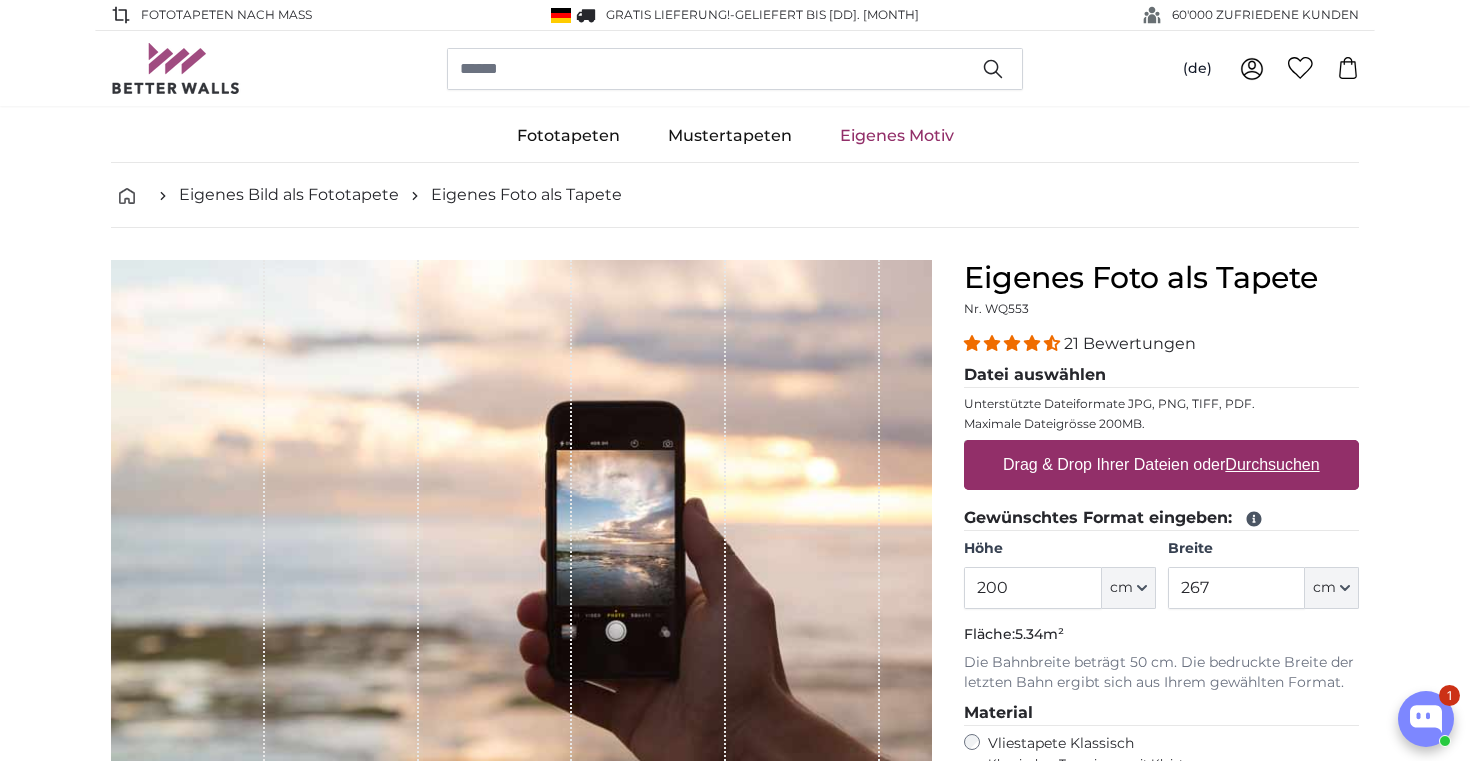 scroll, scrollTop: 0, scrollLeft: 0, axis: both 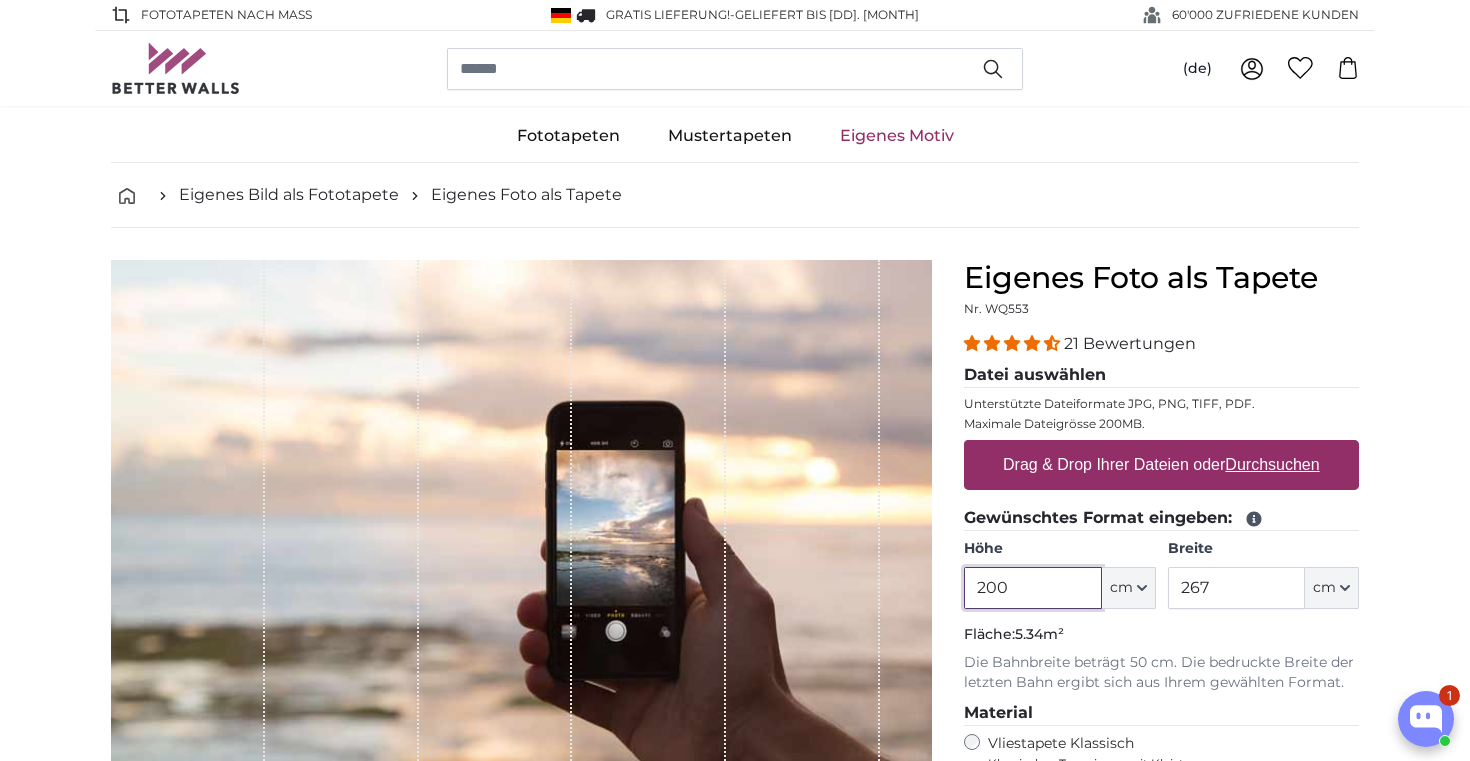 drag, startPoint x: 1010, startPoint y: 587, endPoint x: 949, endPoint y: 582, distance: 61.204575 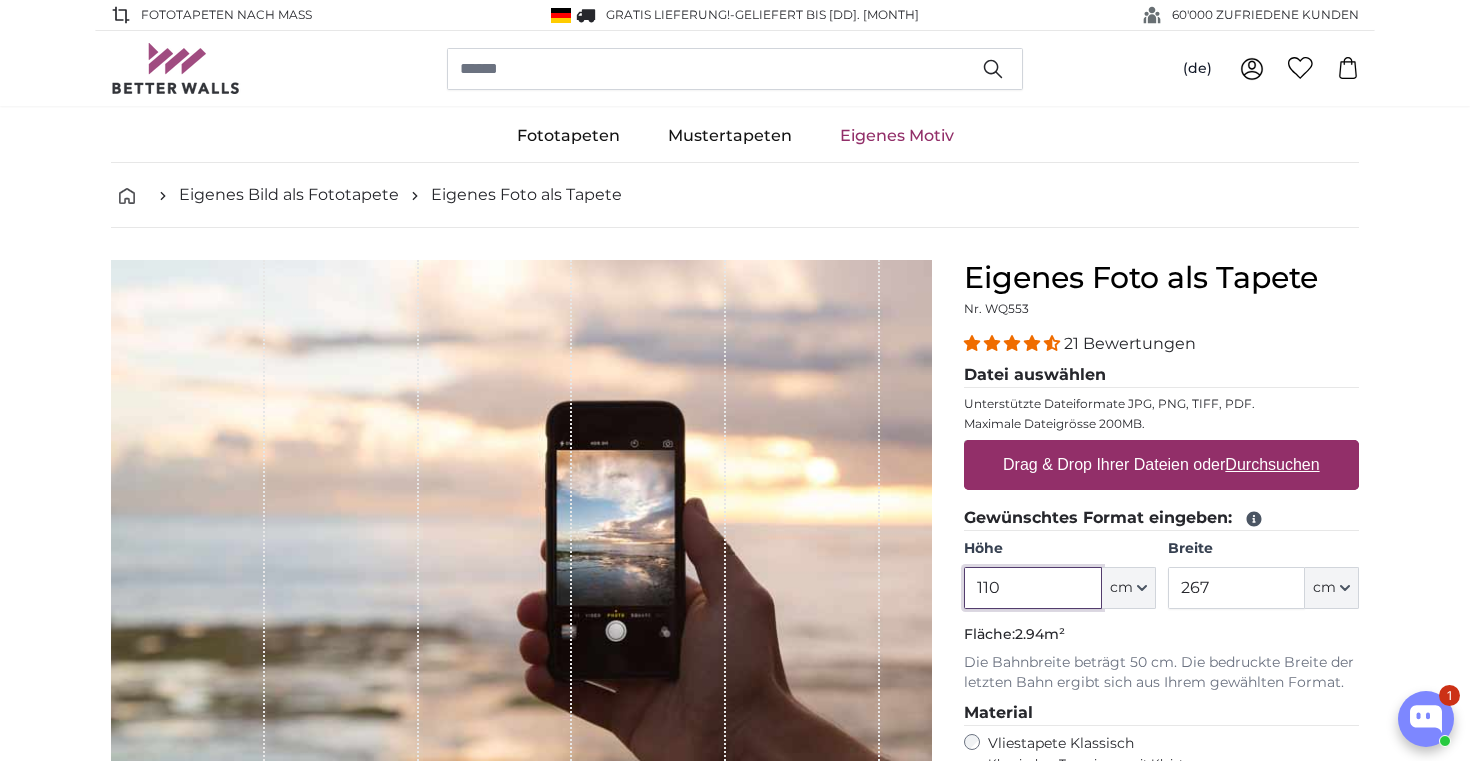 type on "110" 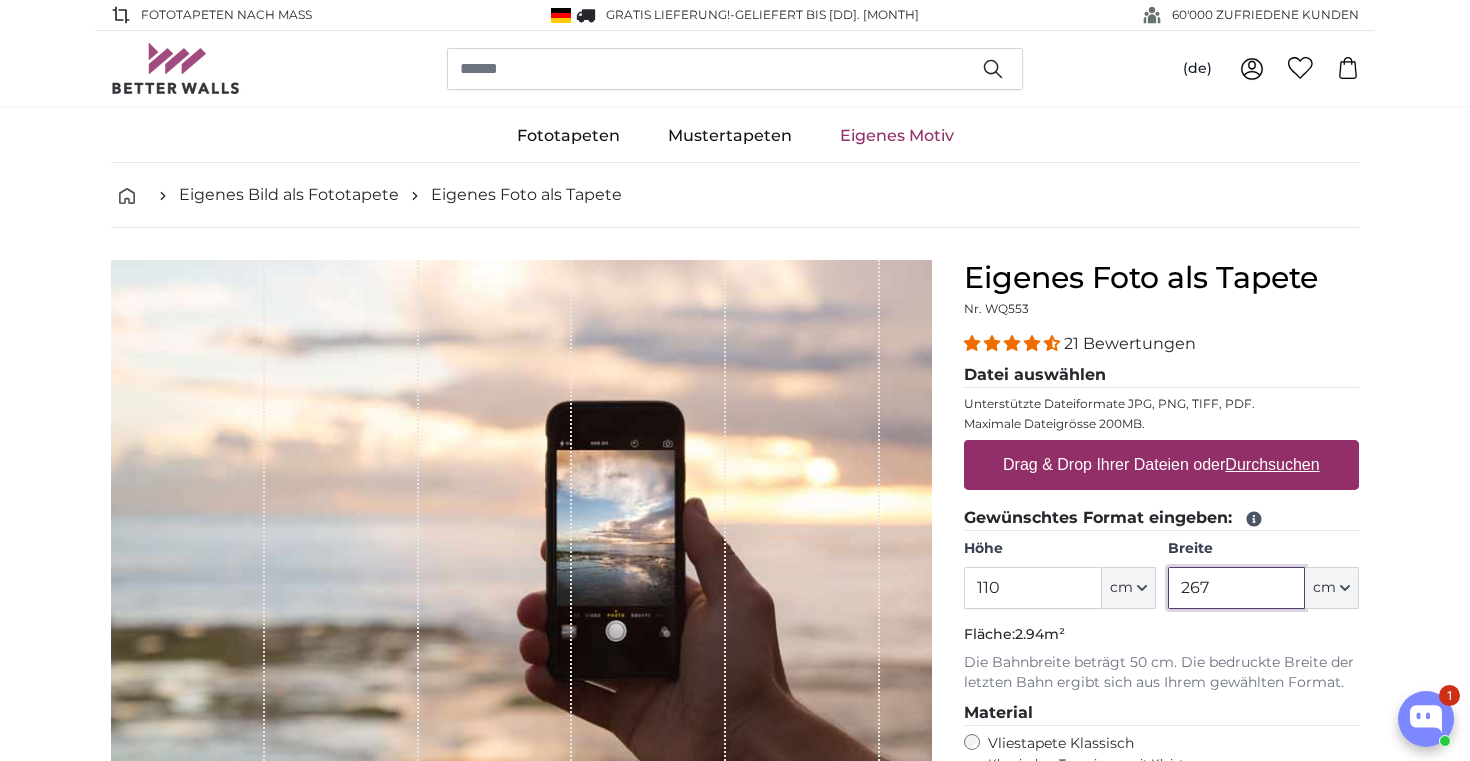 click on "267" at bounding box center (1236, 588) 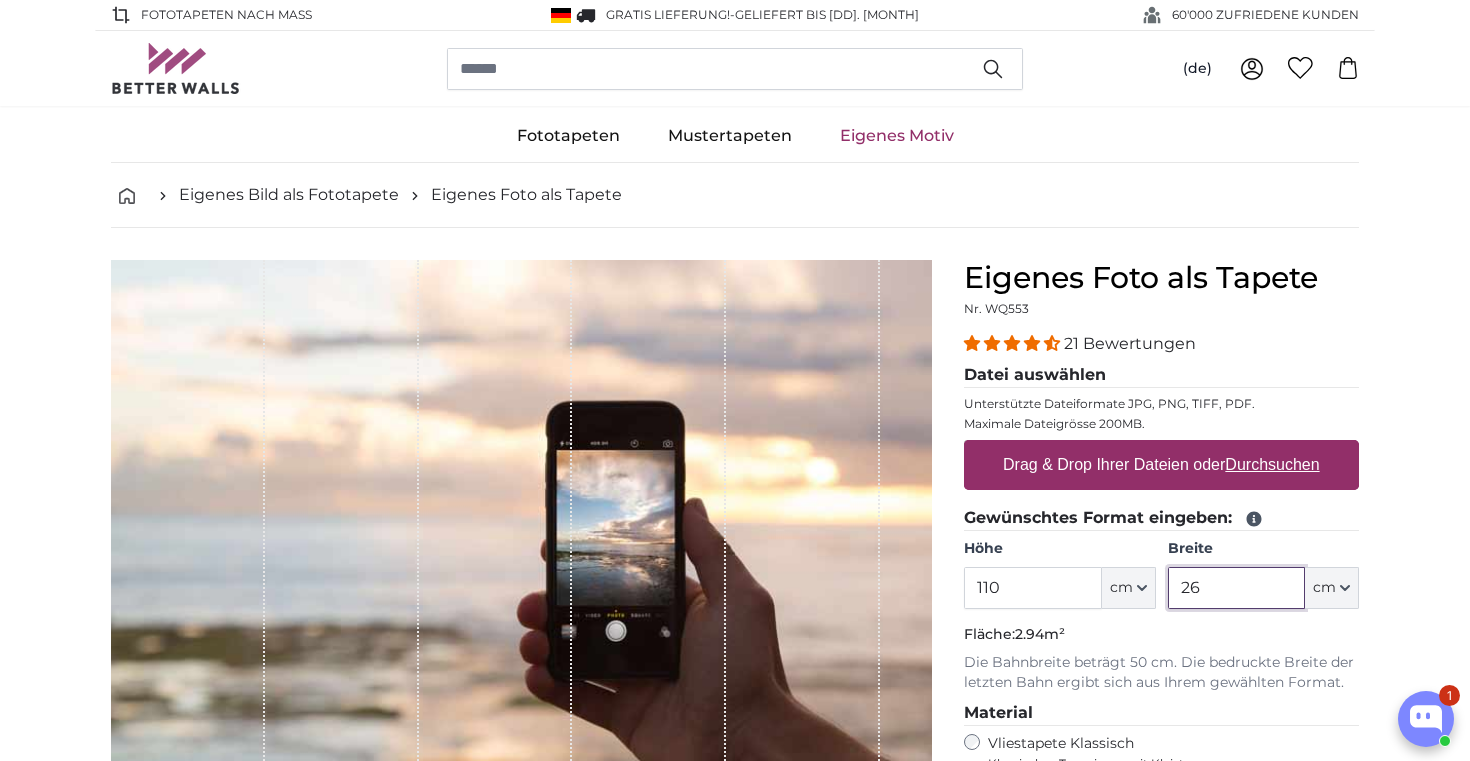 type on "2" 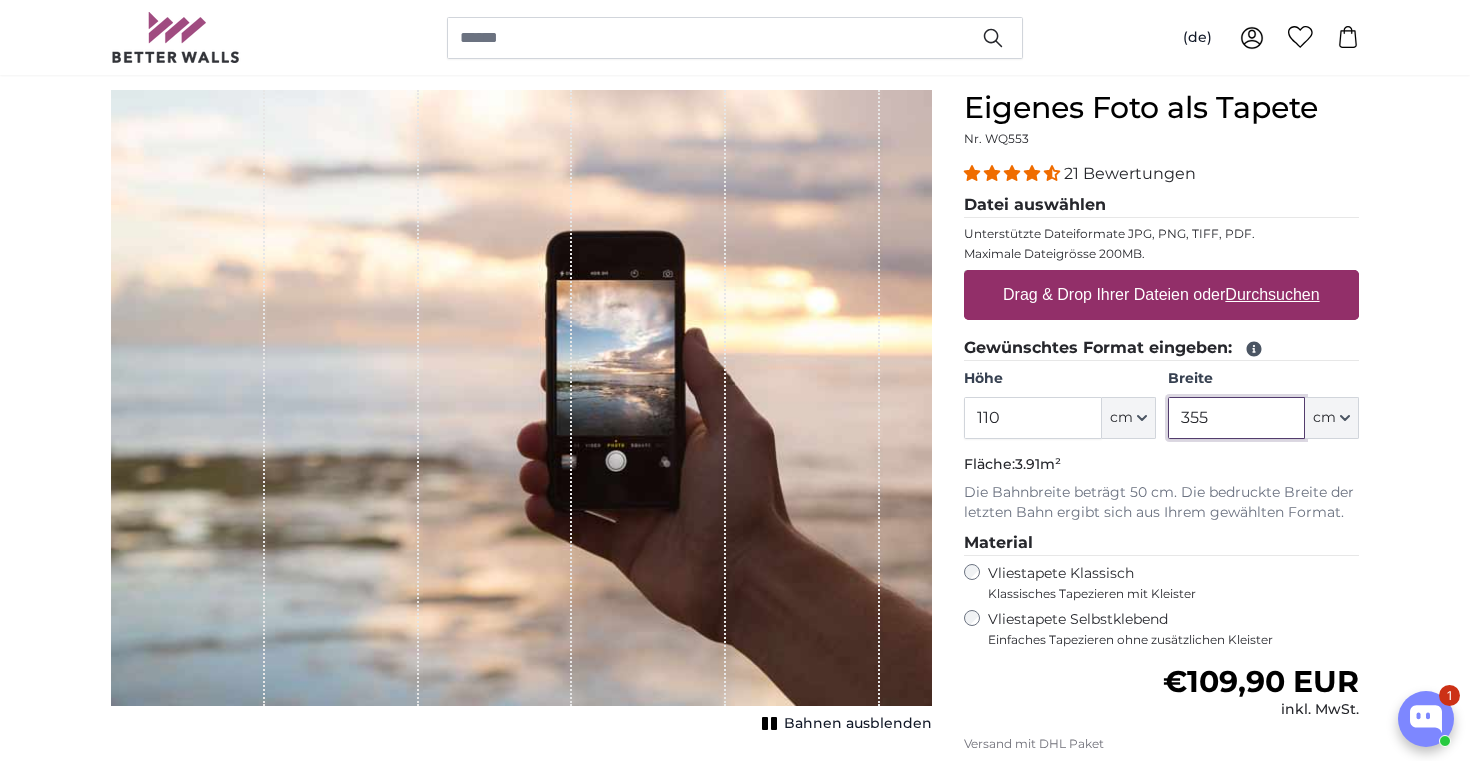 scroll, scrollTop: 171, scrollLeft: 0, axis: vertical 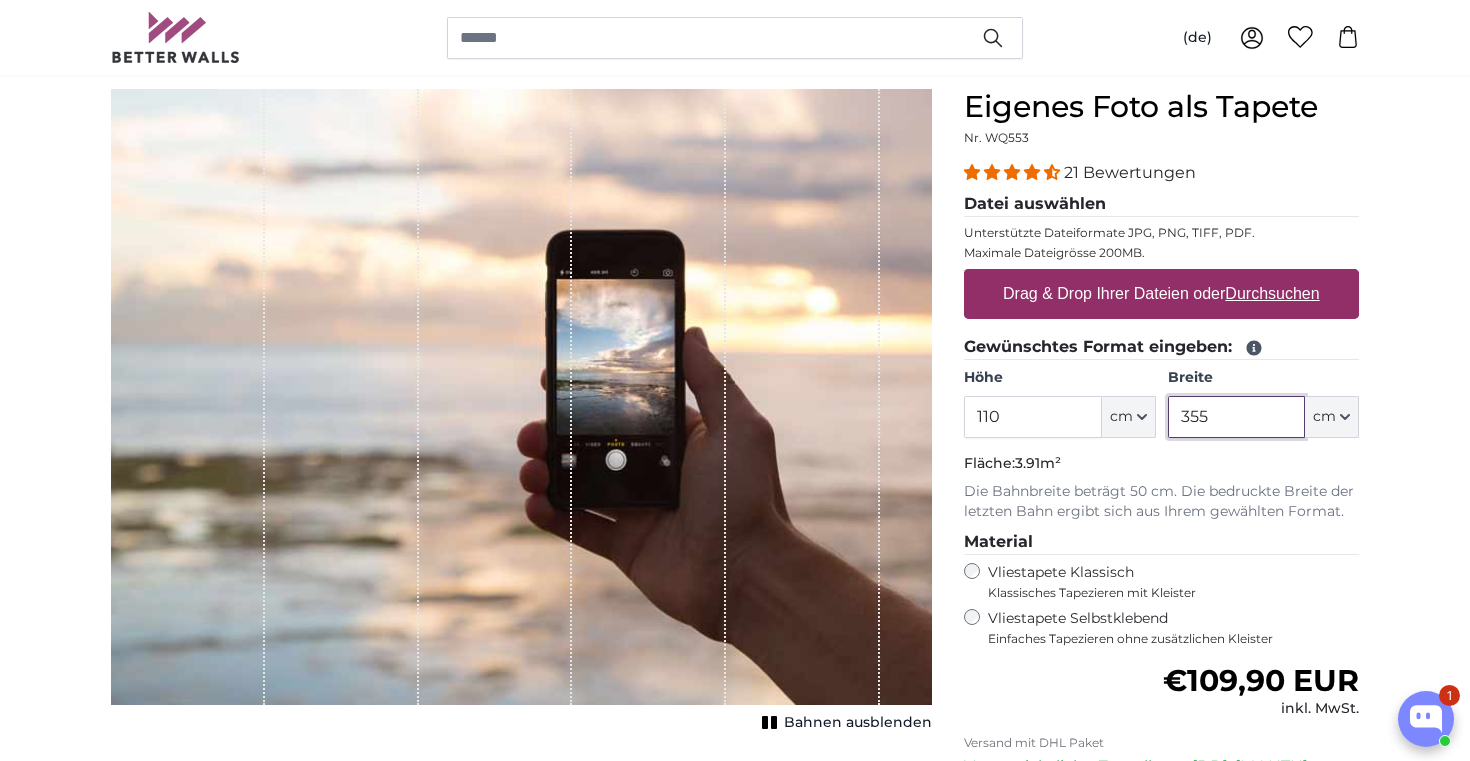 type on "355" 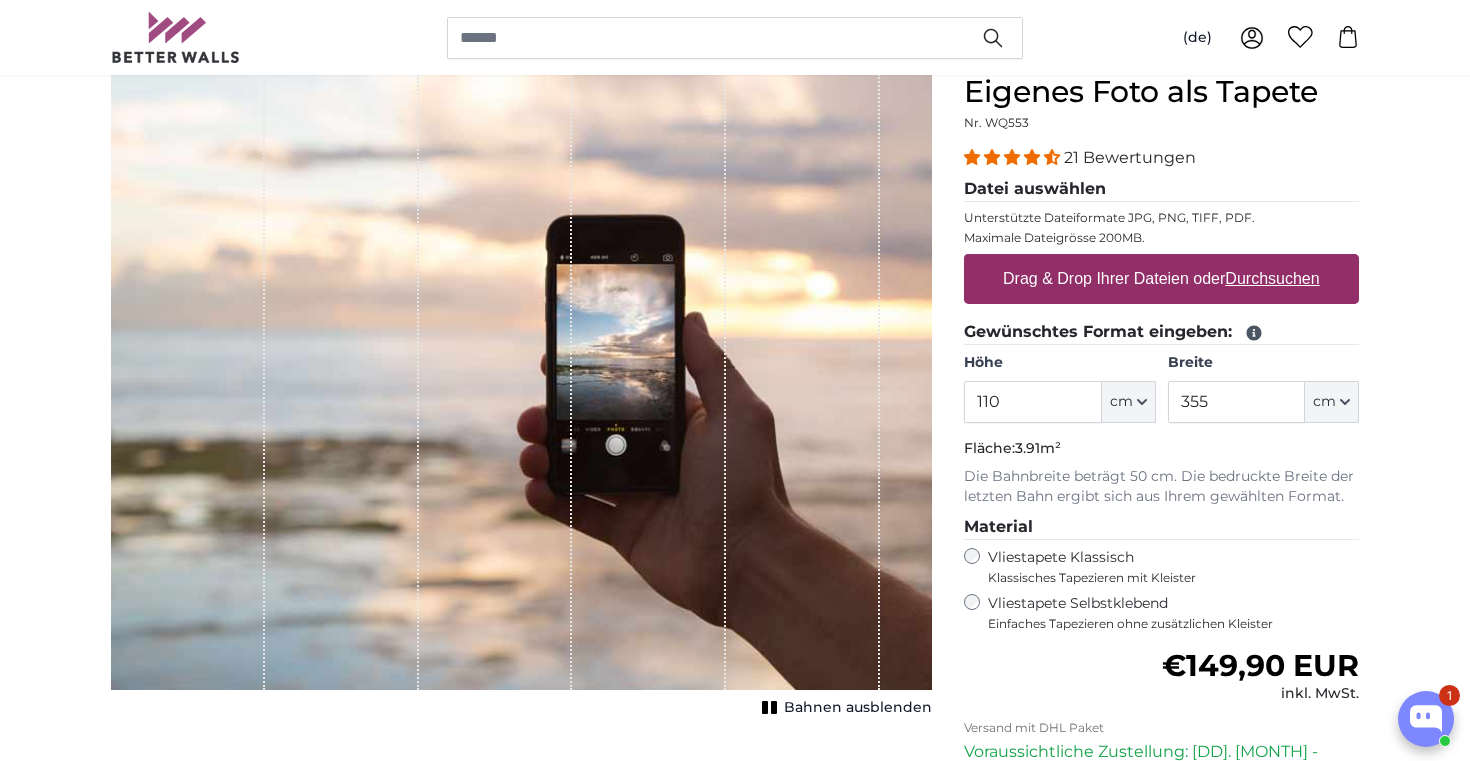scroll, scrollTop: 140, scrollLeft: 0, axis: vertical 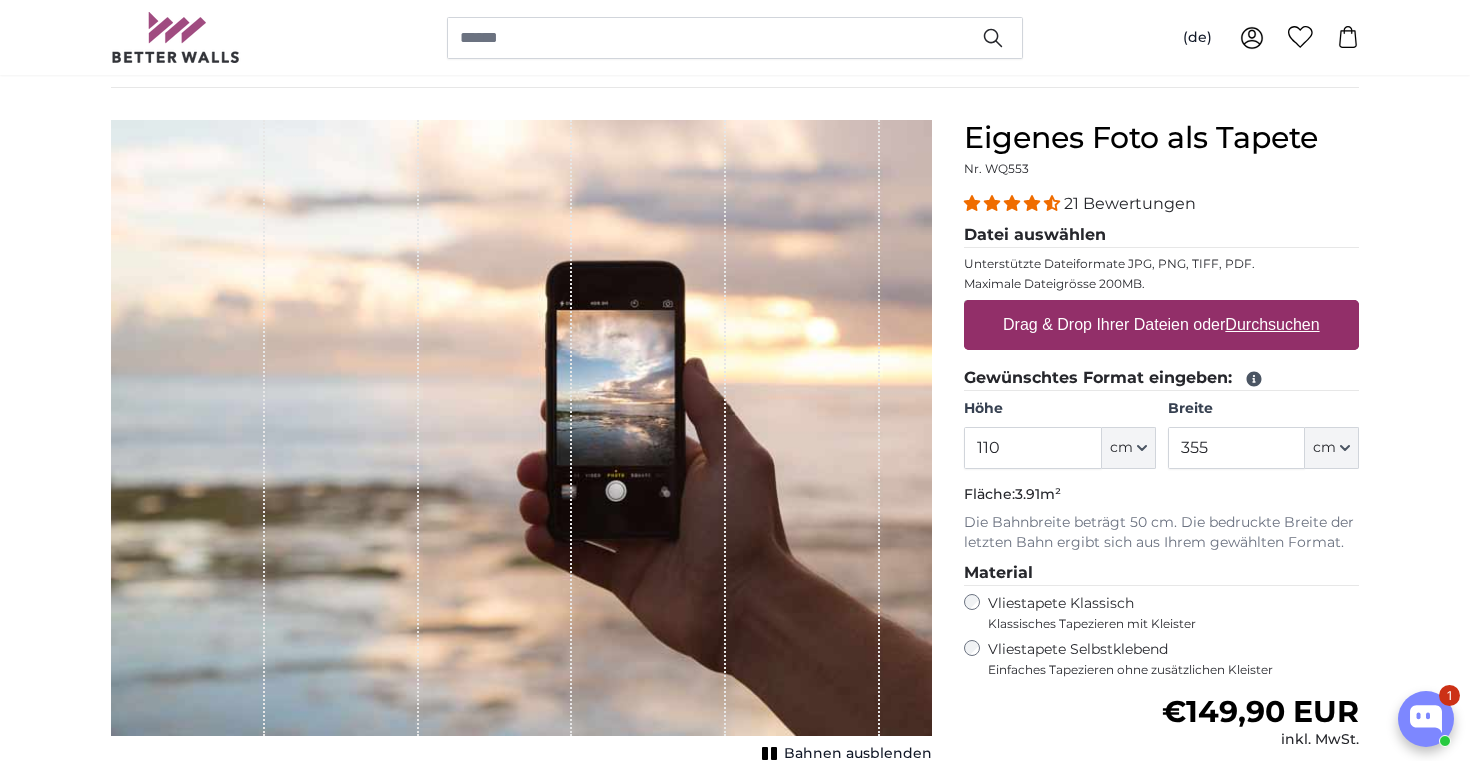 click at bounding box center [649, 428] 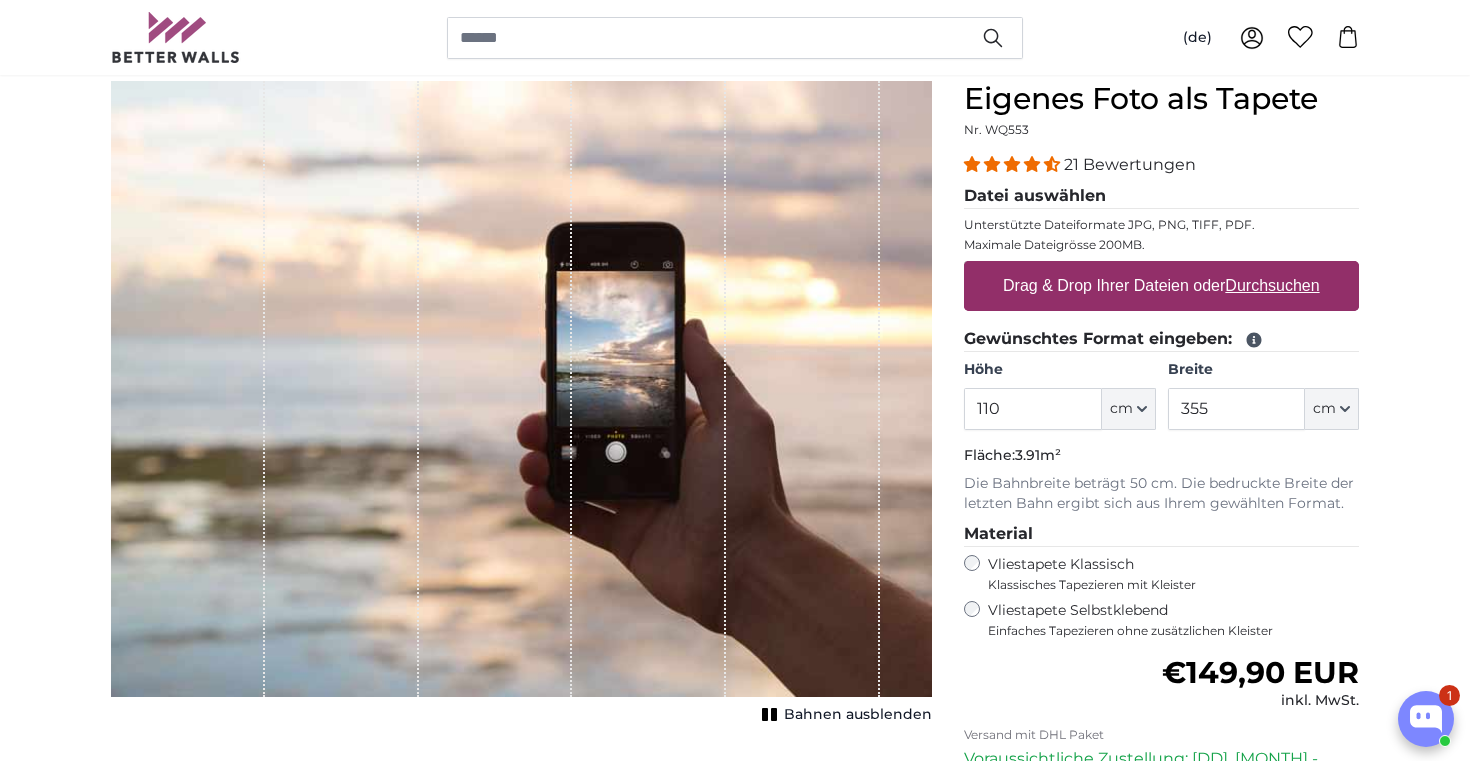 scroll, scrollTop: 219, scrollLeft: 0, axis: vertical 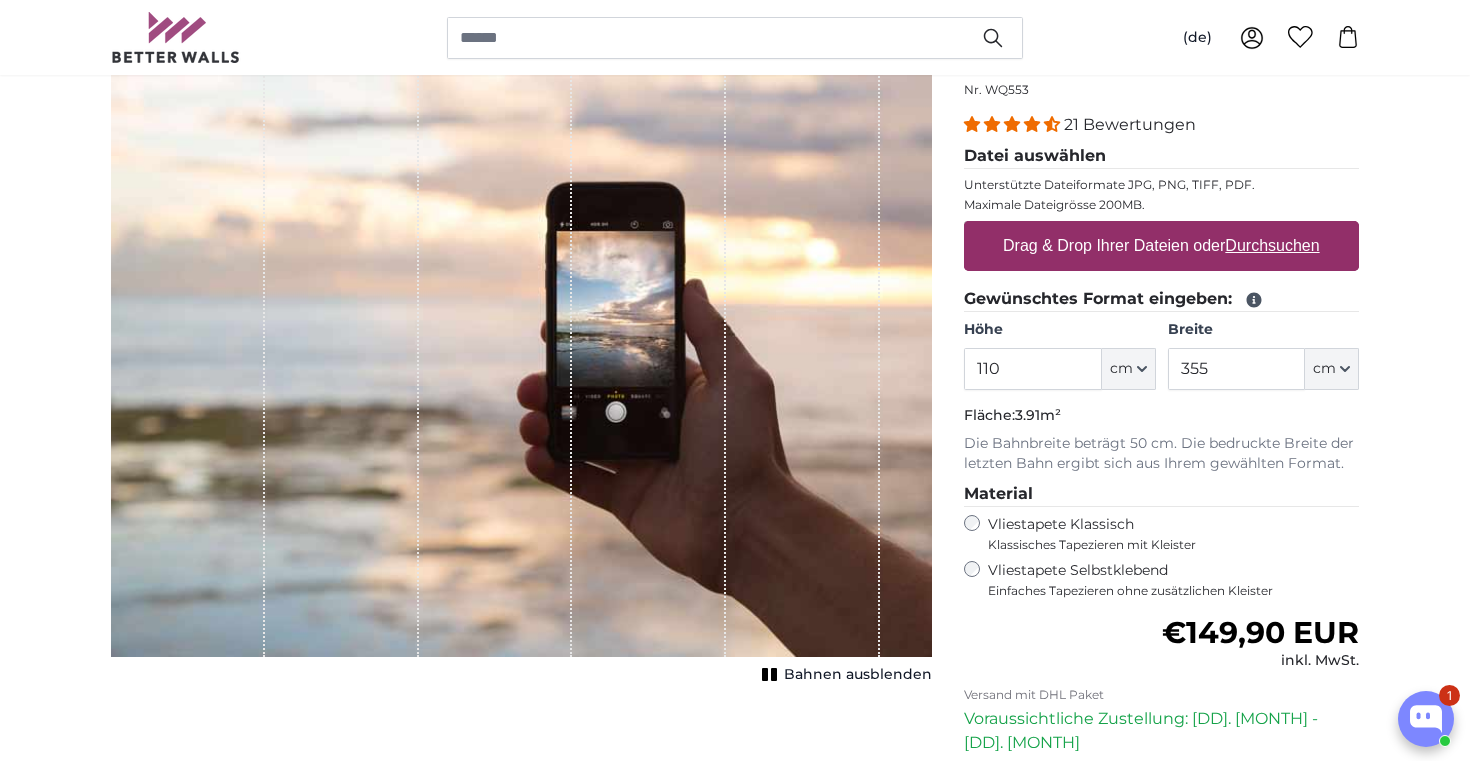 click on "Drag & Drop Ihrer Dateien oder  Durchsuchen" at bounding box center [1161, 246] 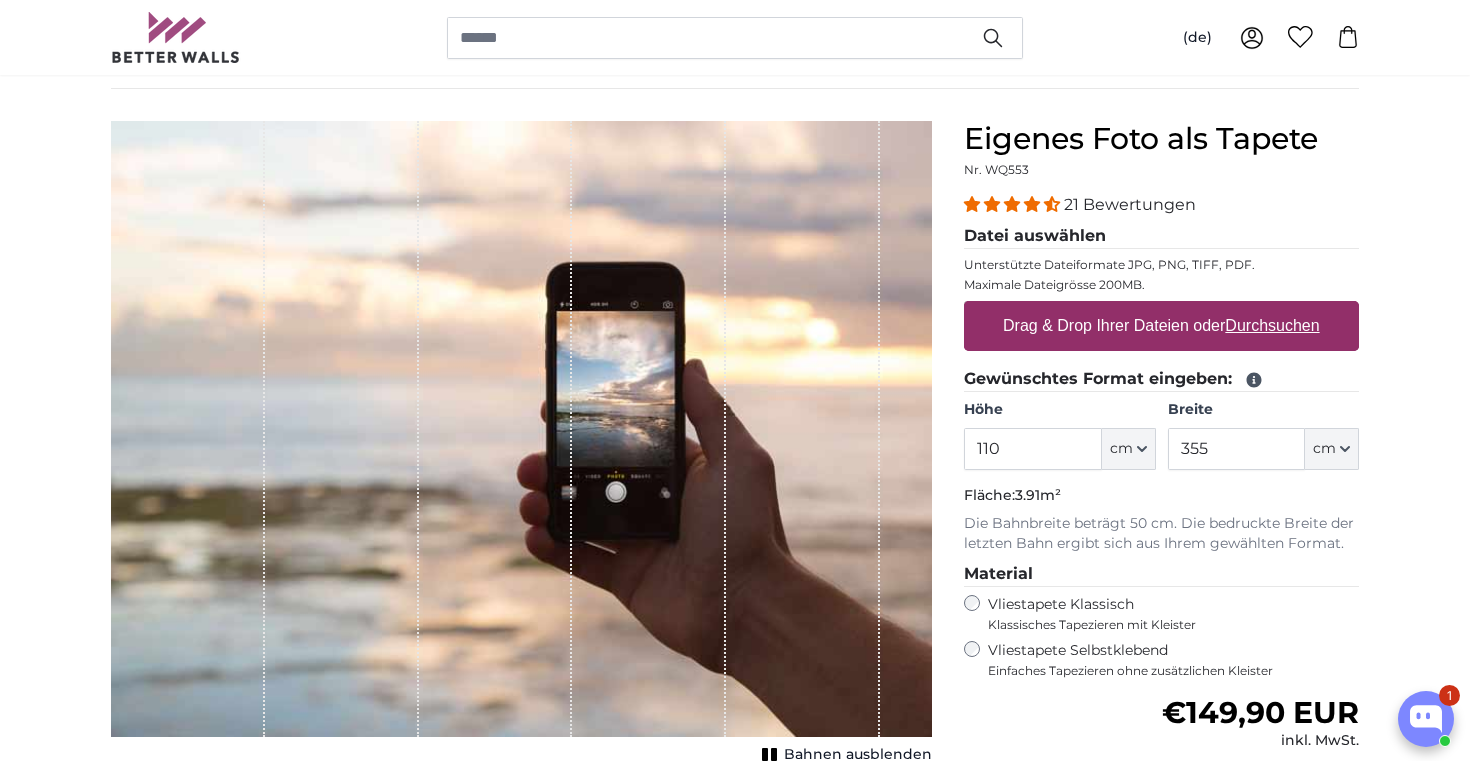 scroll, scrollTop: 107, scrollLeft: 0, axis: vertical 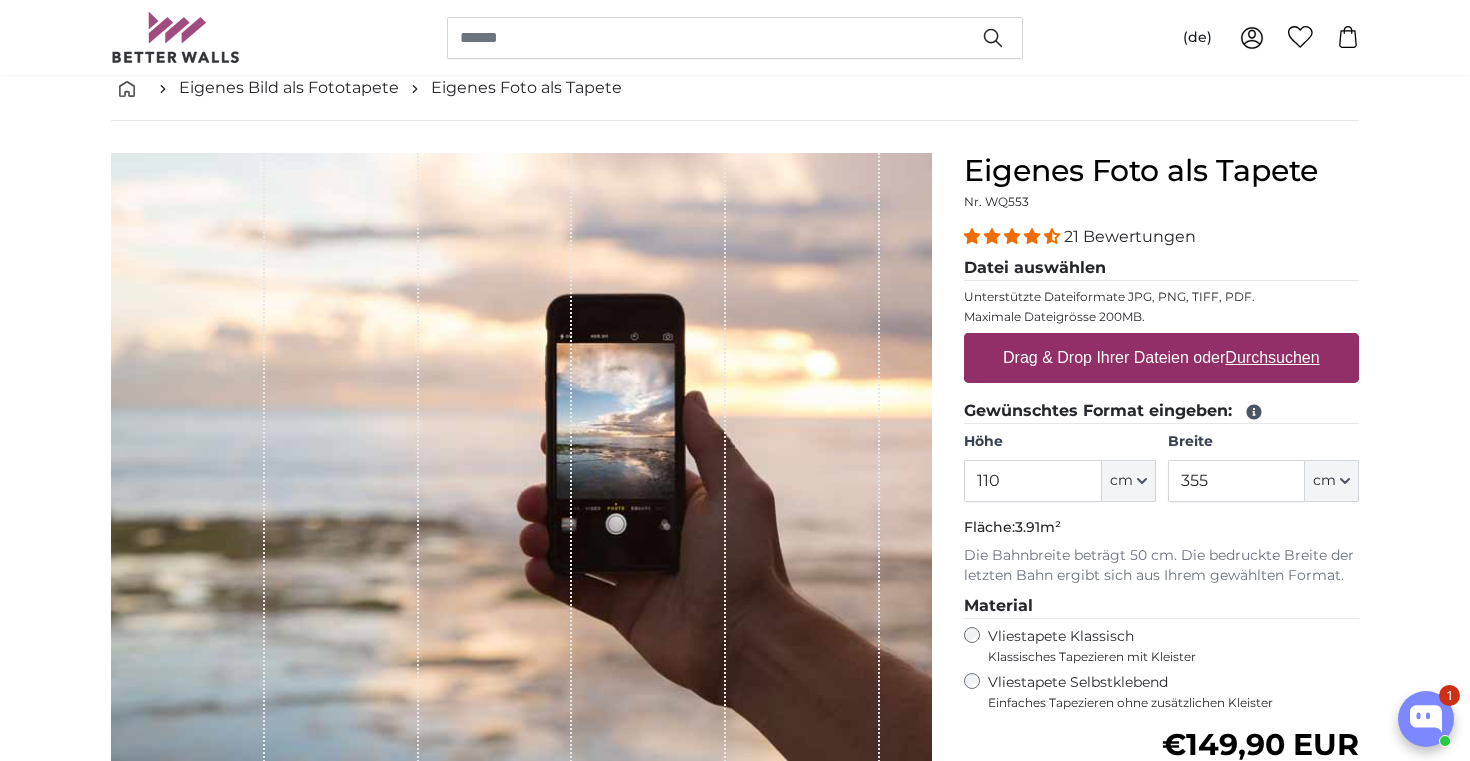 click at bounding box center [649, 461] 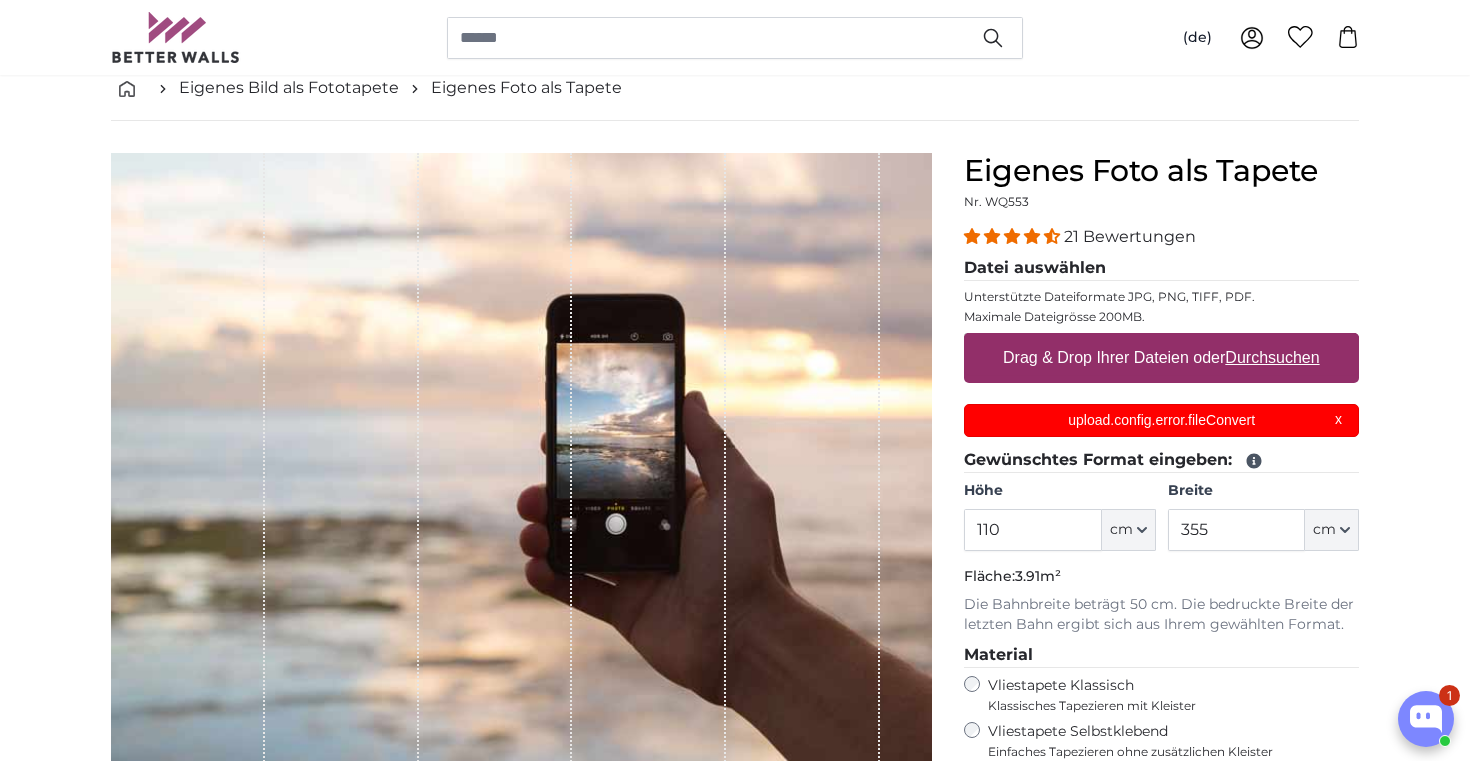 scroll, scrollTop: 0, scrollLeft: 0, axis: both 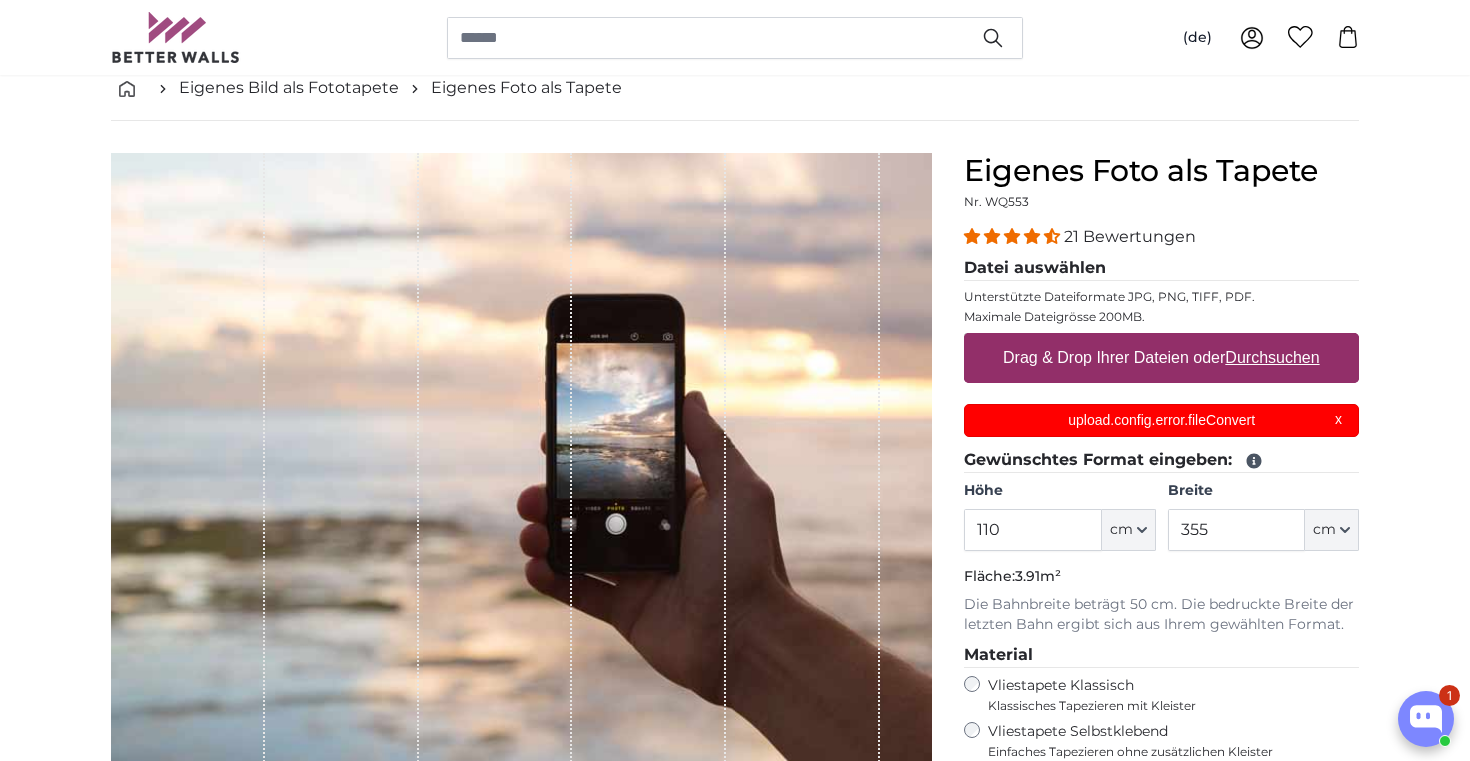 click on "upload.config.error.fileConvert" at bounding box center (1162, 420) 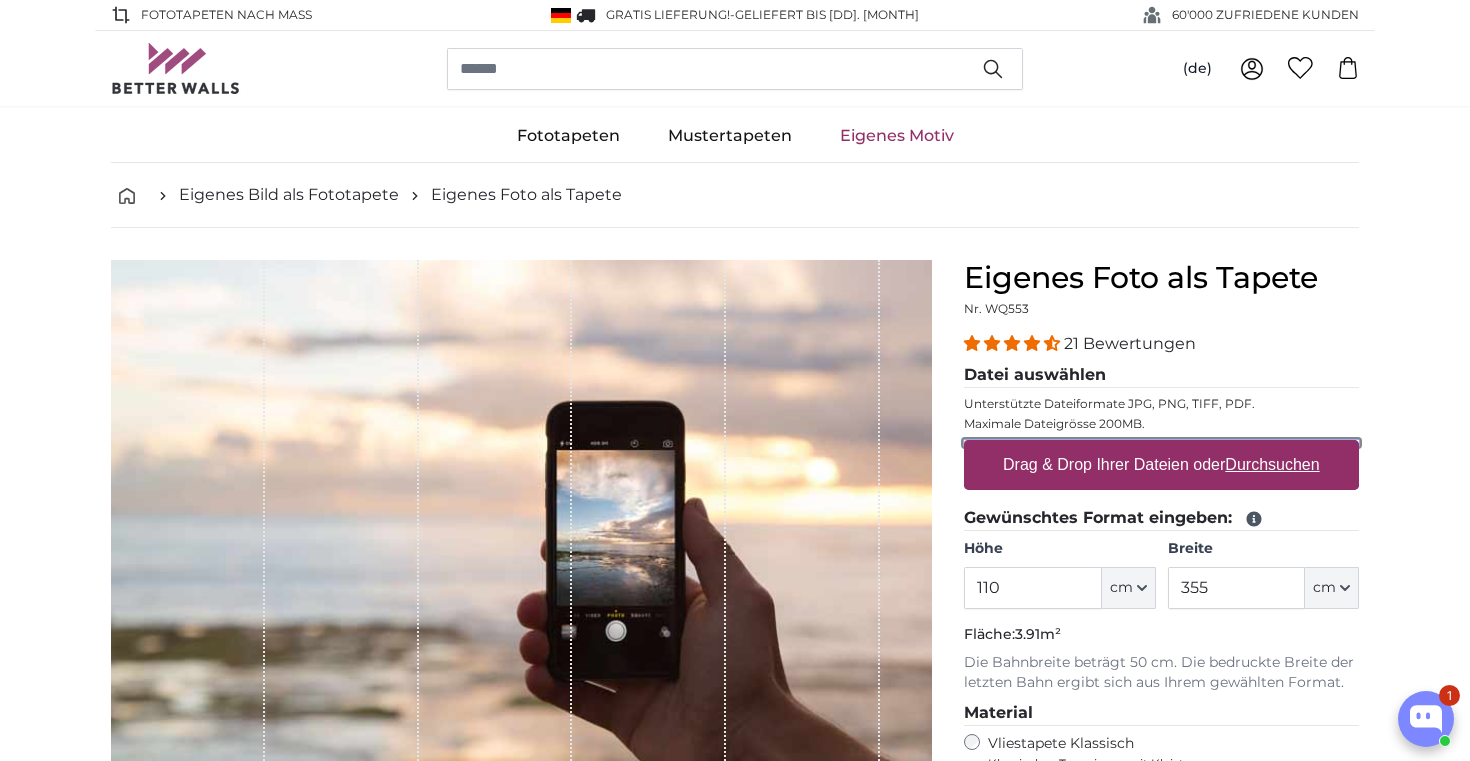 scroll, scrollTop: 0, scrollLeft: 0, axis: both 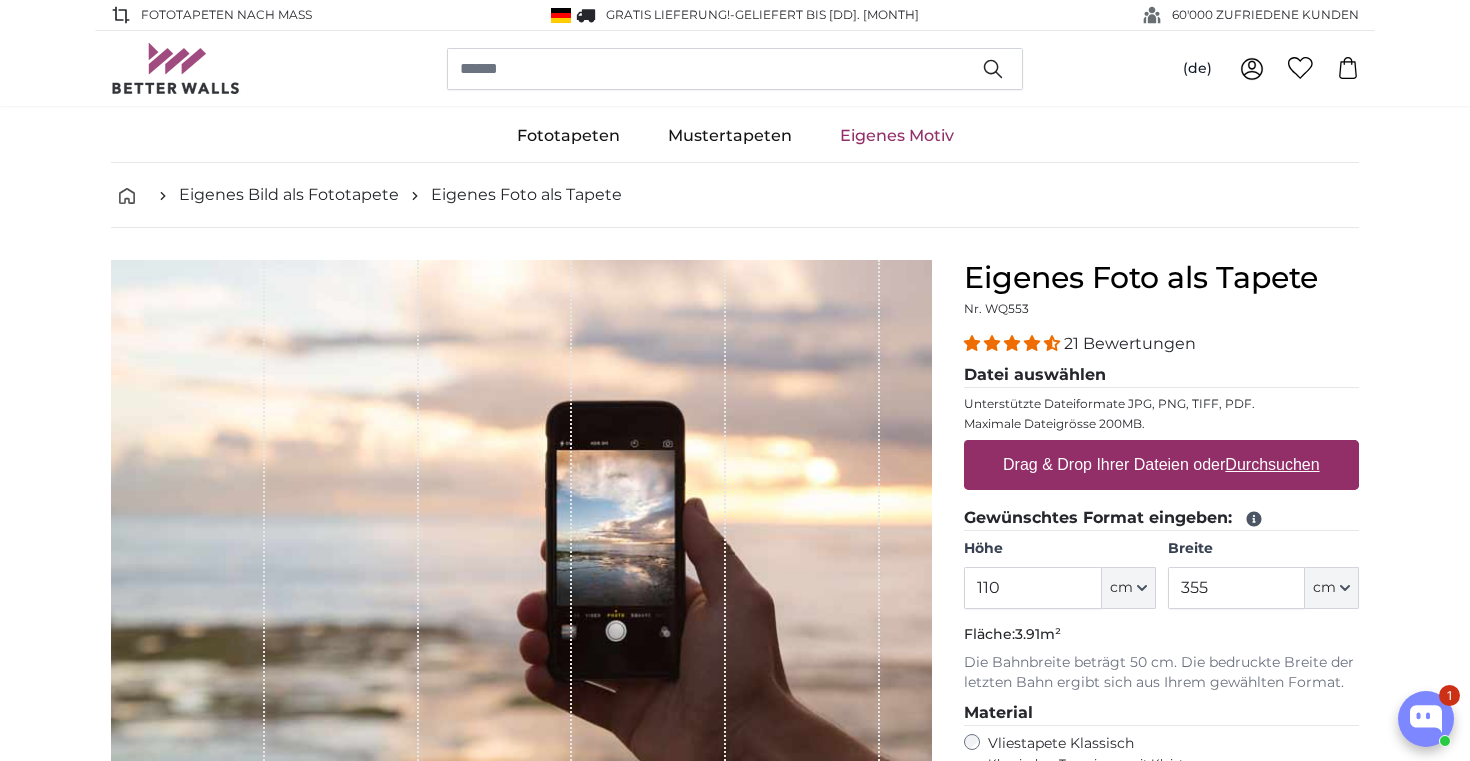 click on "Drag & Drop Ihrer Dateien oder  Durchsuchen" at bounding box center [1161, 465] 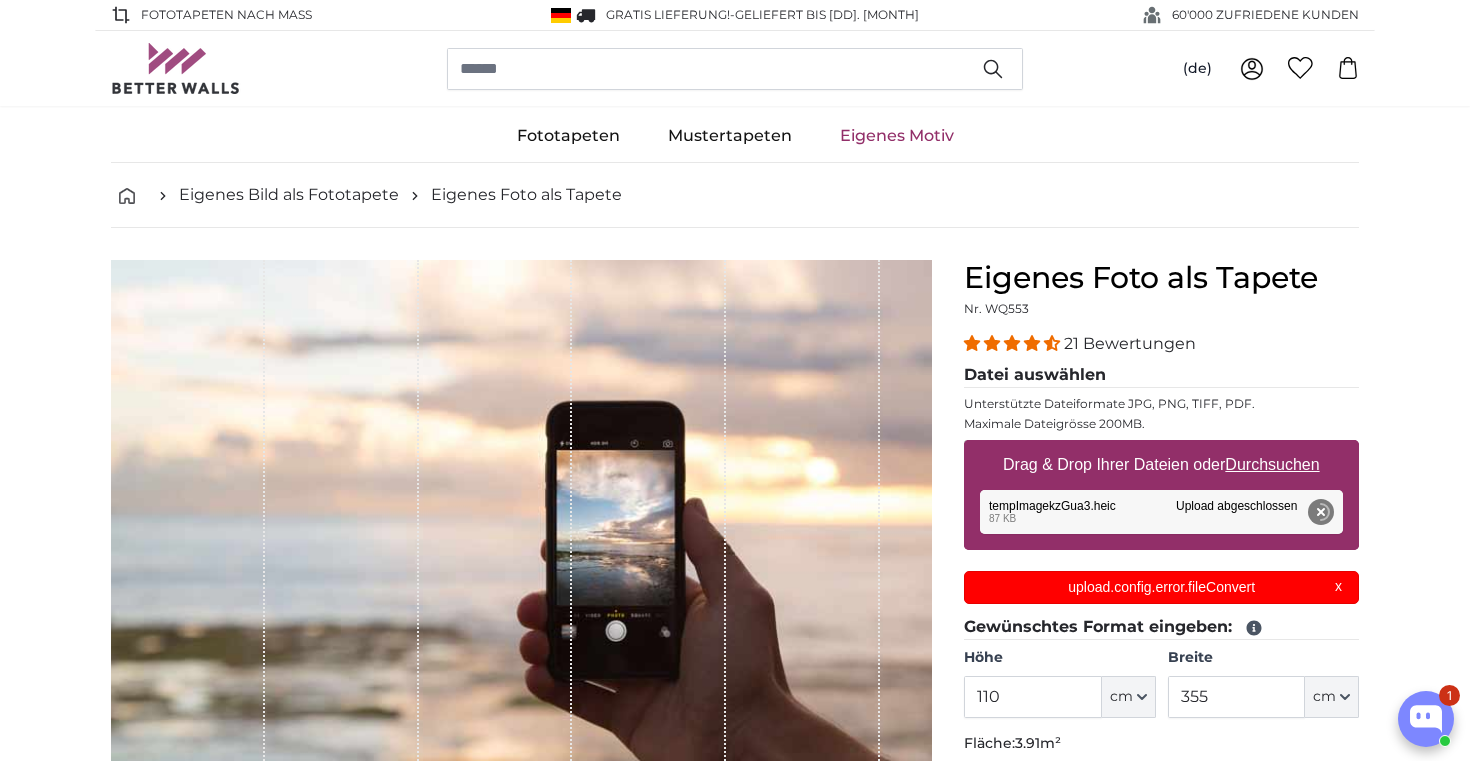 scroll, scrollTop: 0, scrollLeft: 0, axis: both 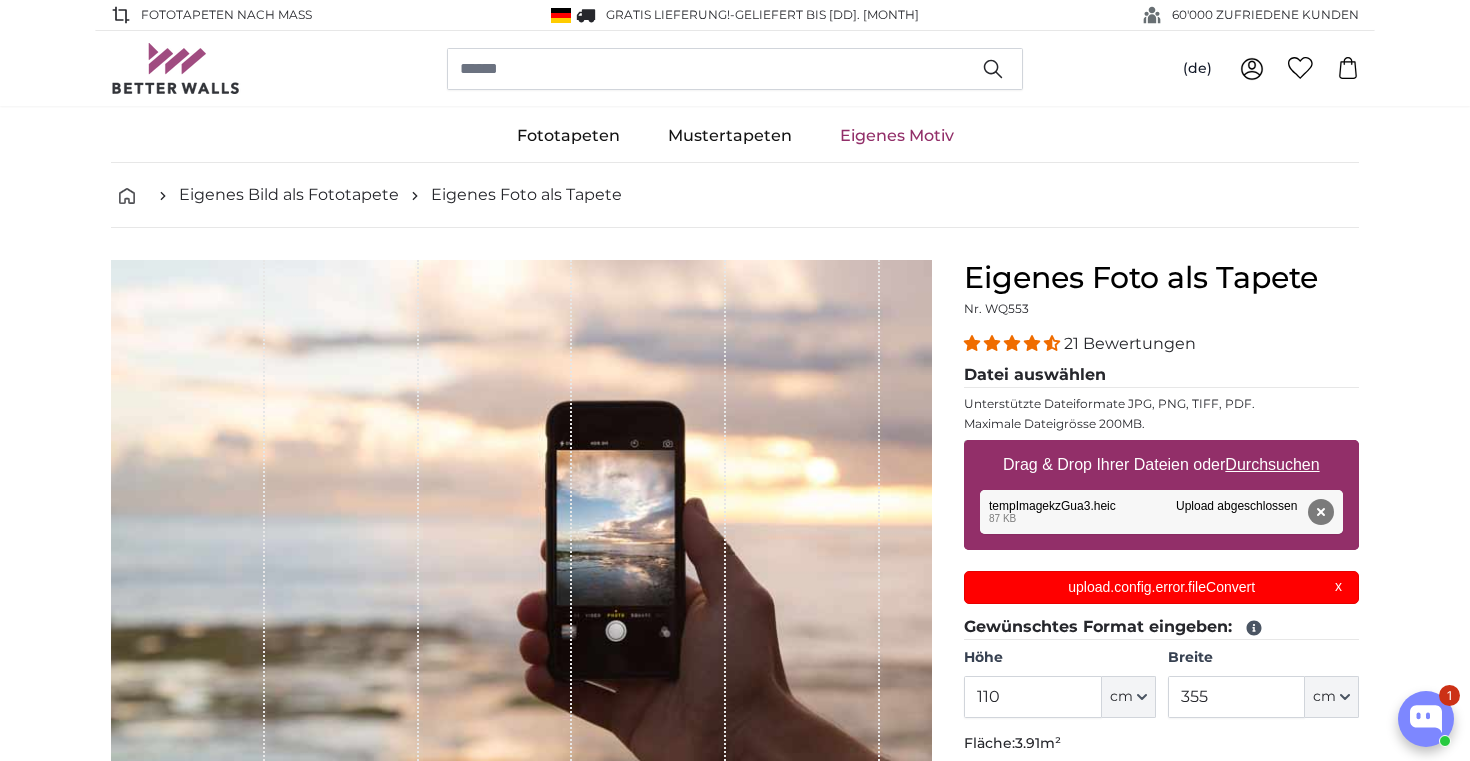 click on "upload.config.error.fileConvert X" at bounding box center (1161, 587) 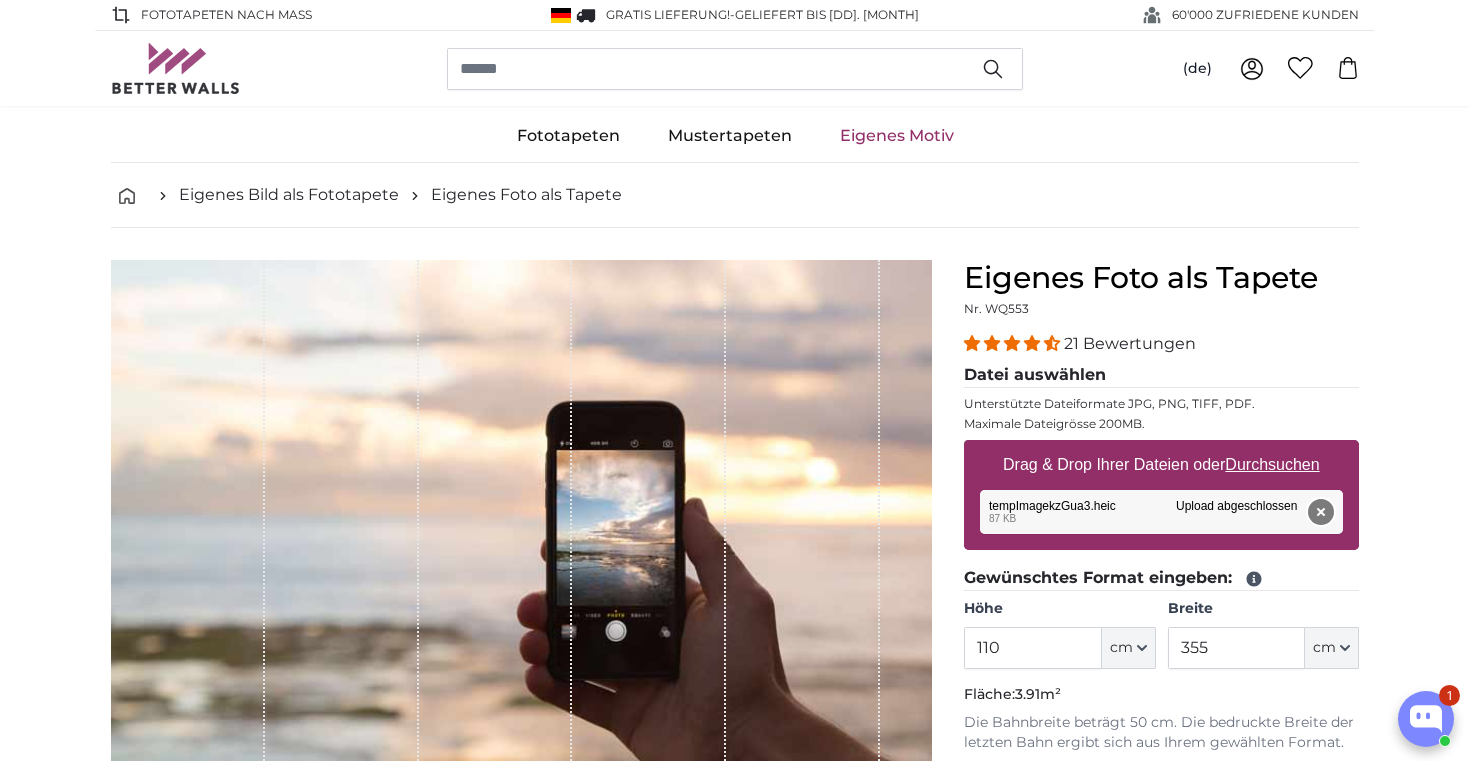 click on "Entfernen" at bounding box center (1321, 512) 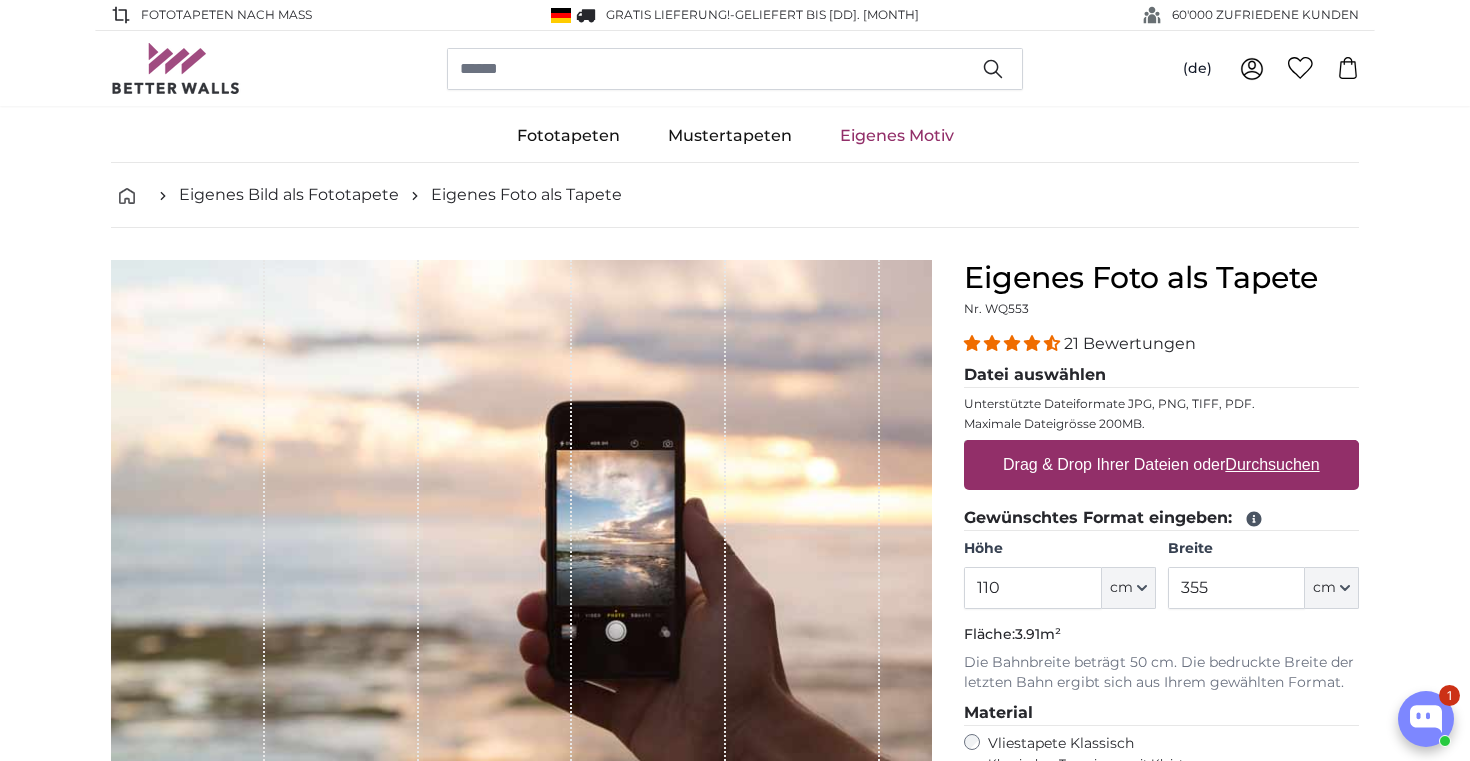 click on "Drag & Drop Ihrer Dateien oder  Durchsuchen" at bounding box center (1161, 465) 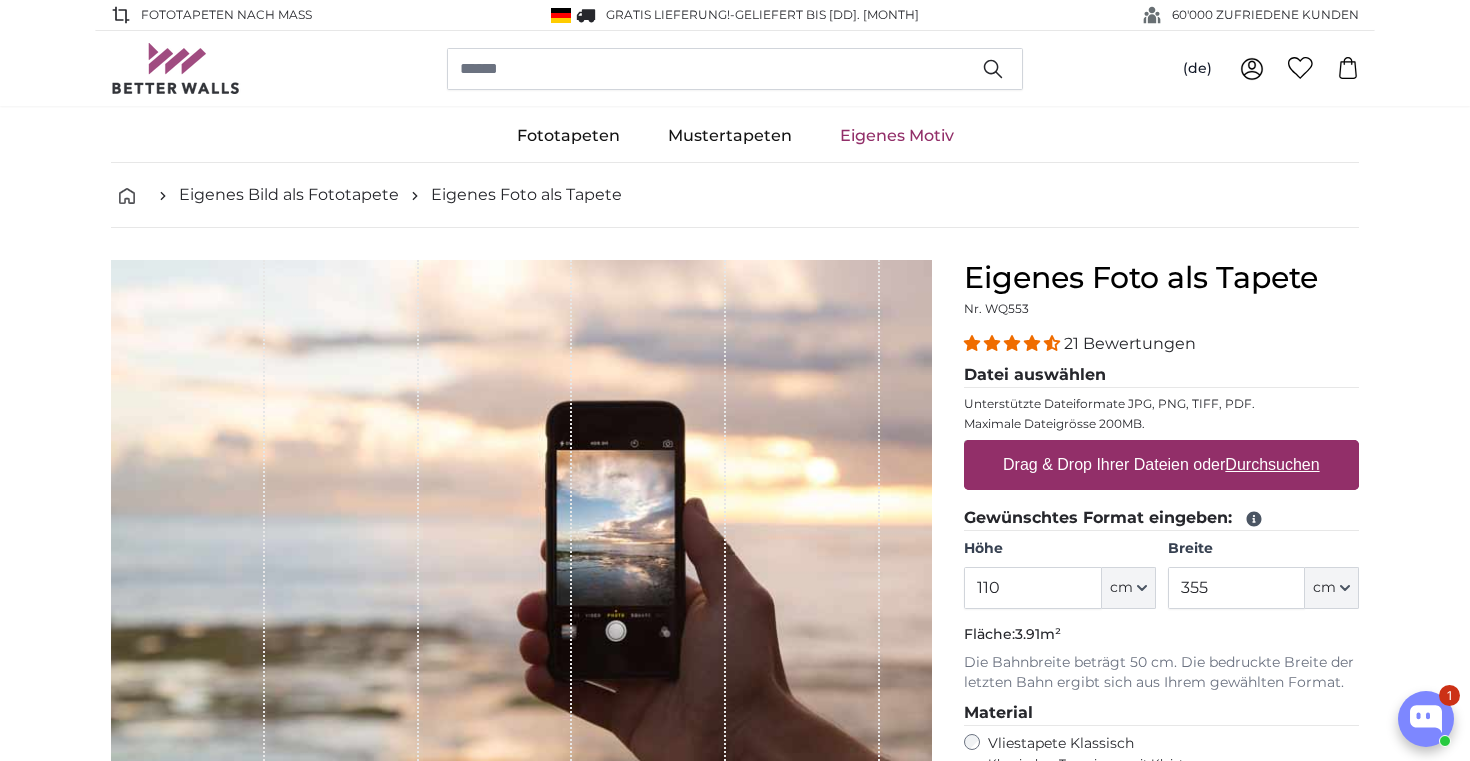 click on "Durchsuchen" at bounding box center (1273, 464) 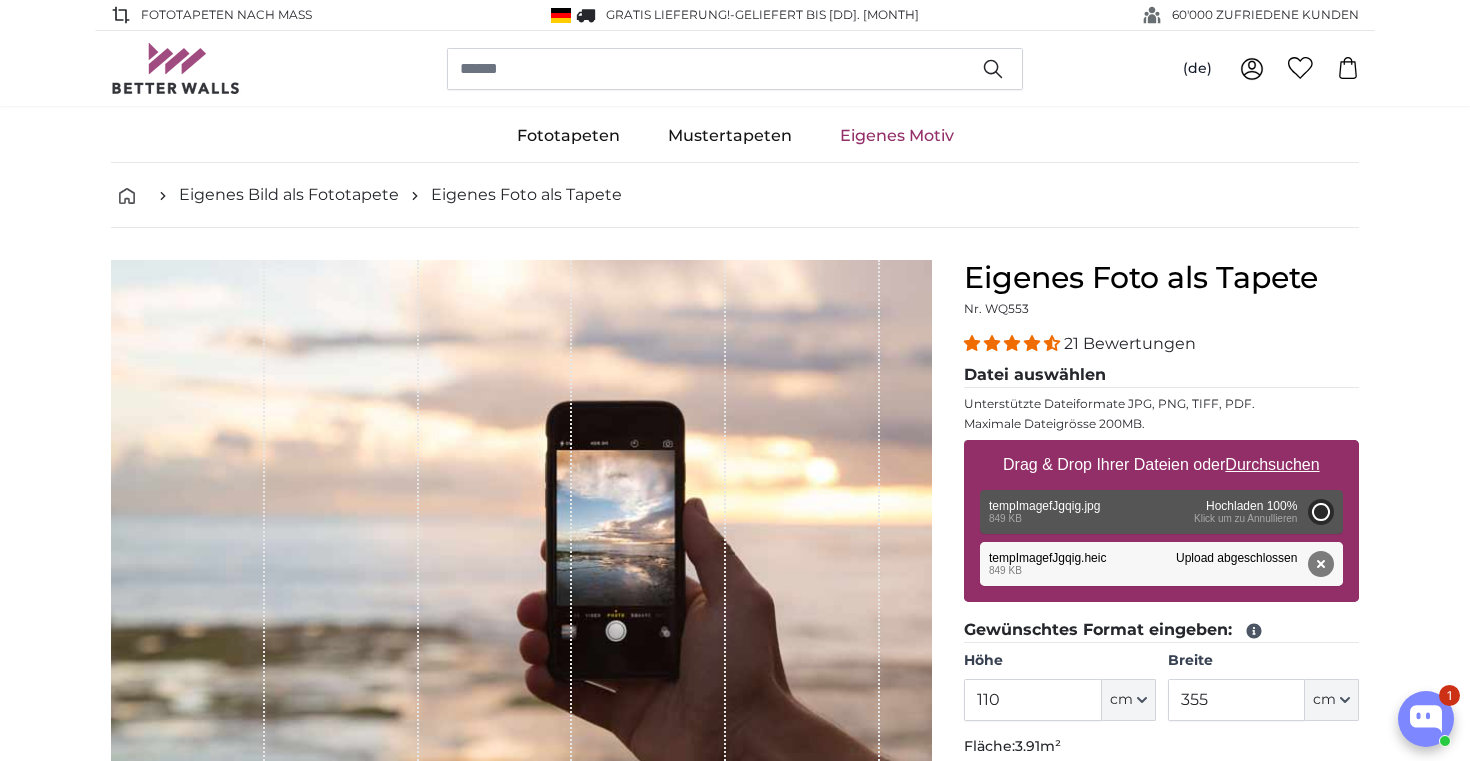 type on "157" 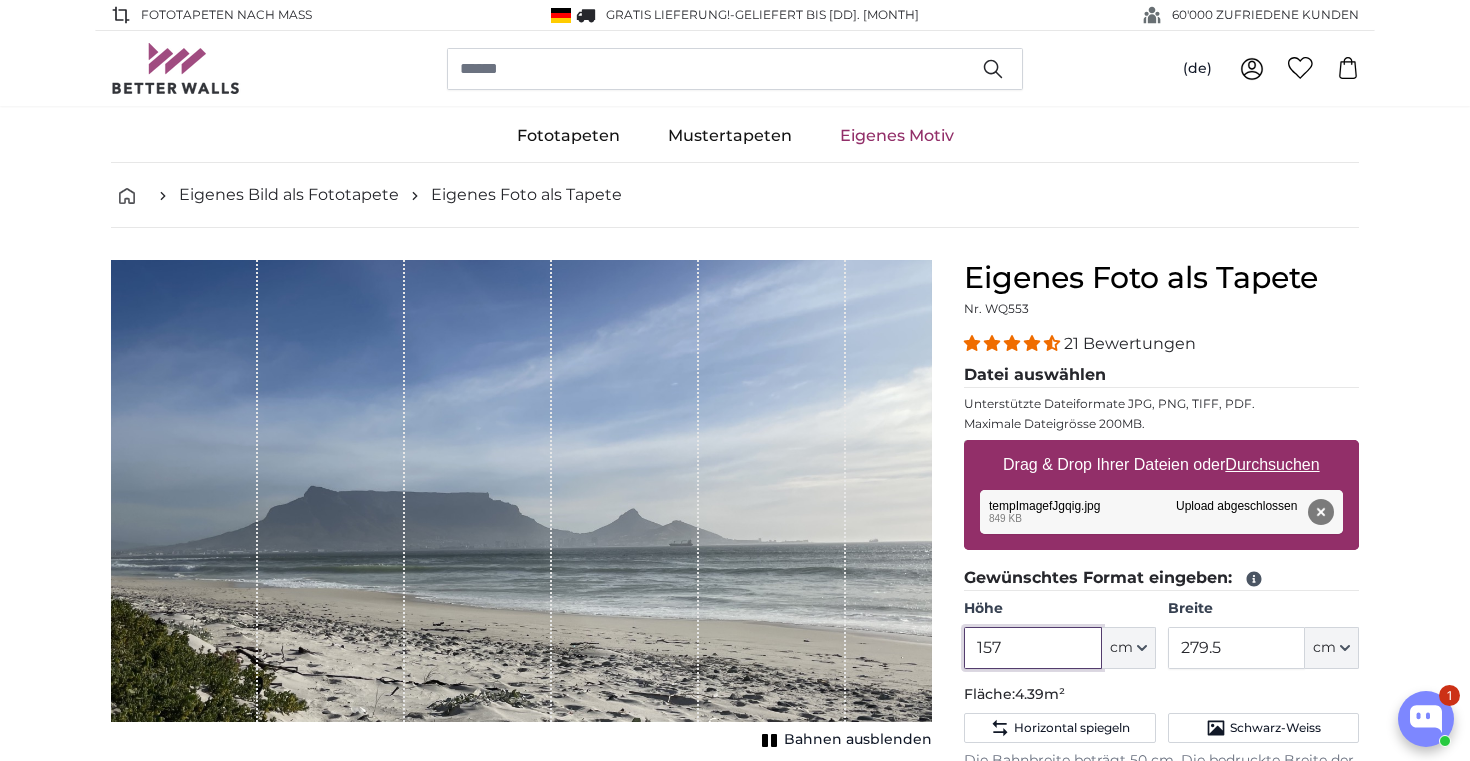 click on "157" at bounding box center [1032, 648] 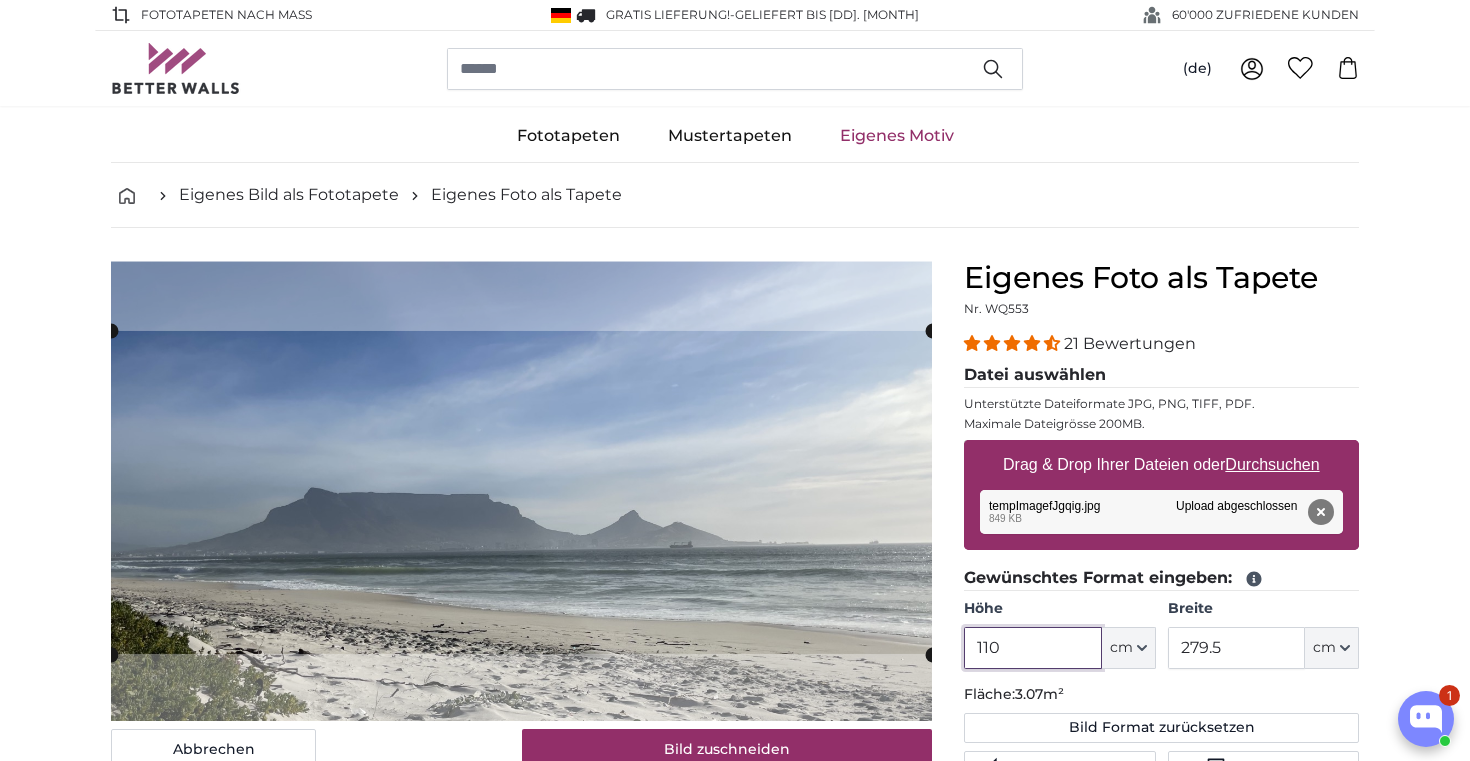 type on "110" 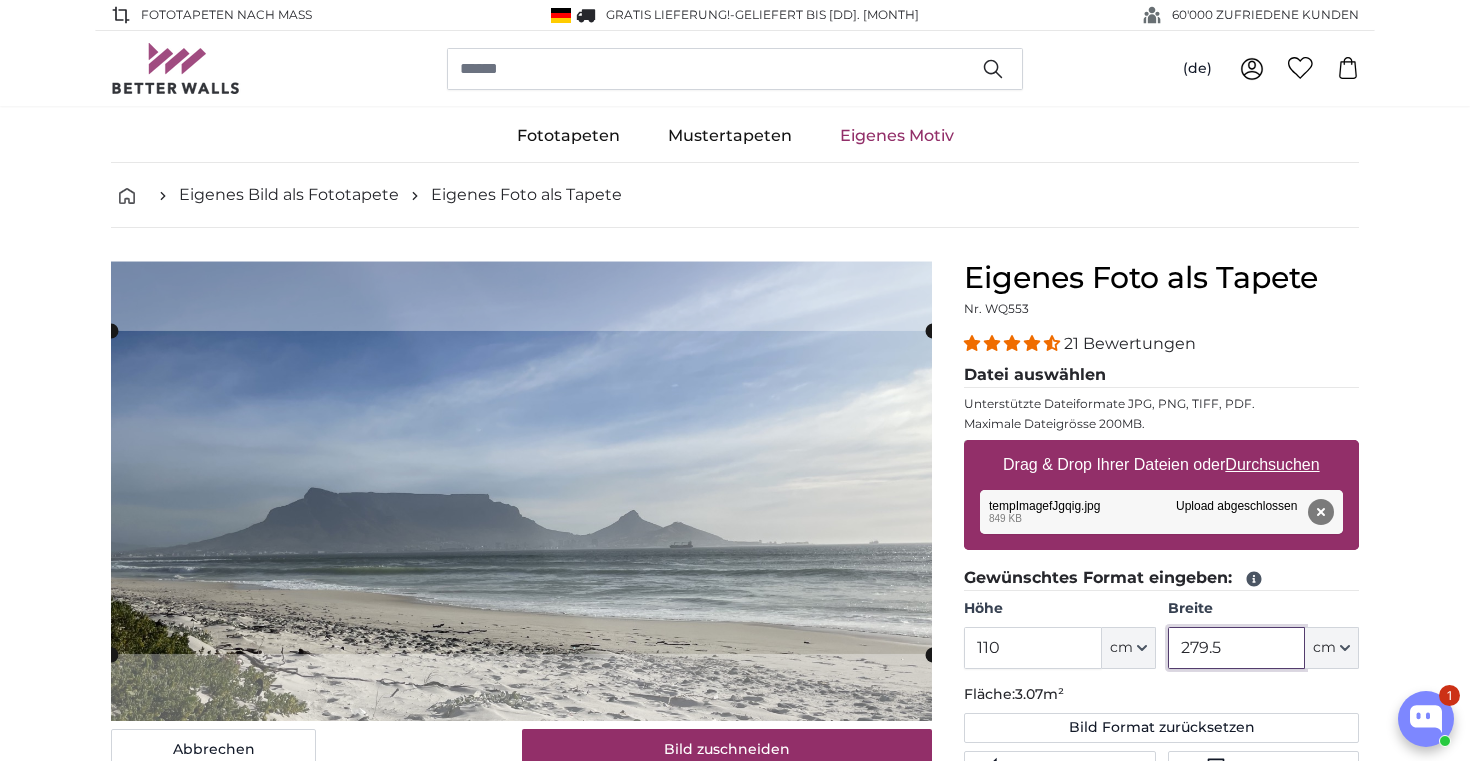 click on "279.5" at bounding box center [1236, 648] 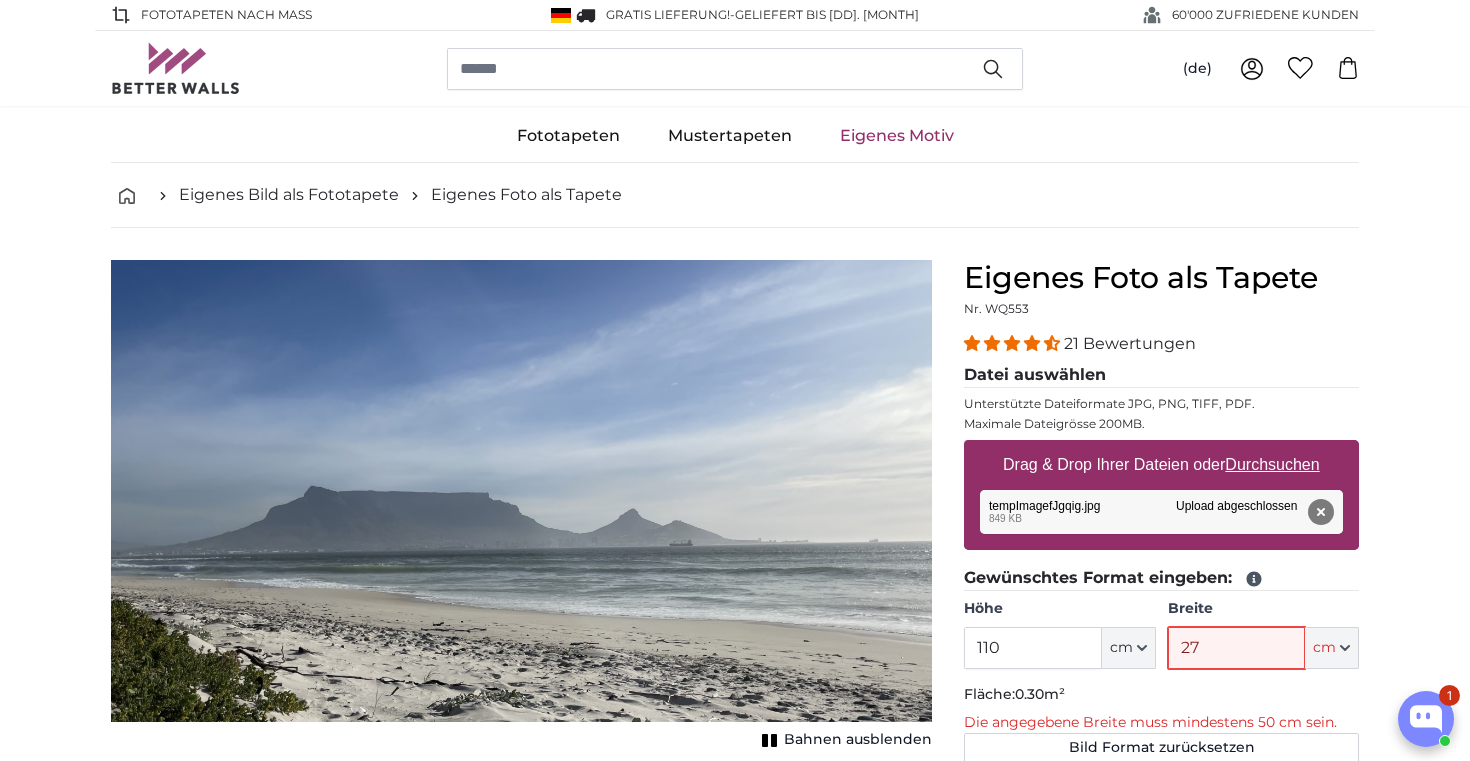 type on "2" 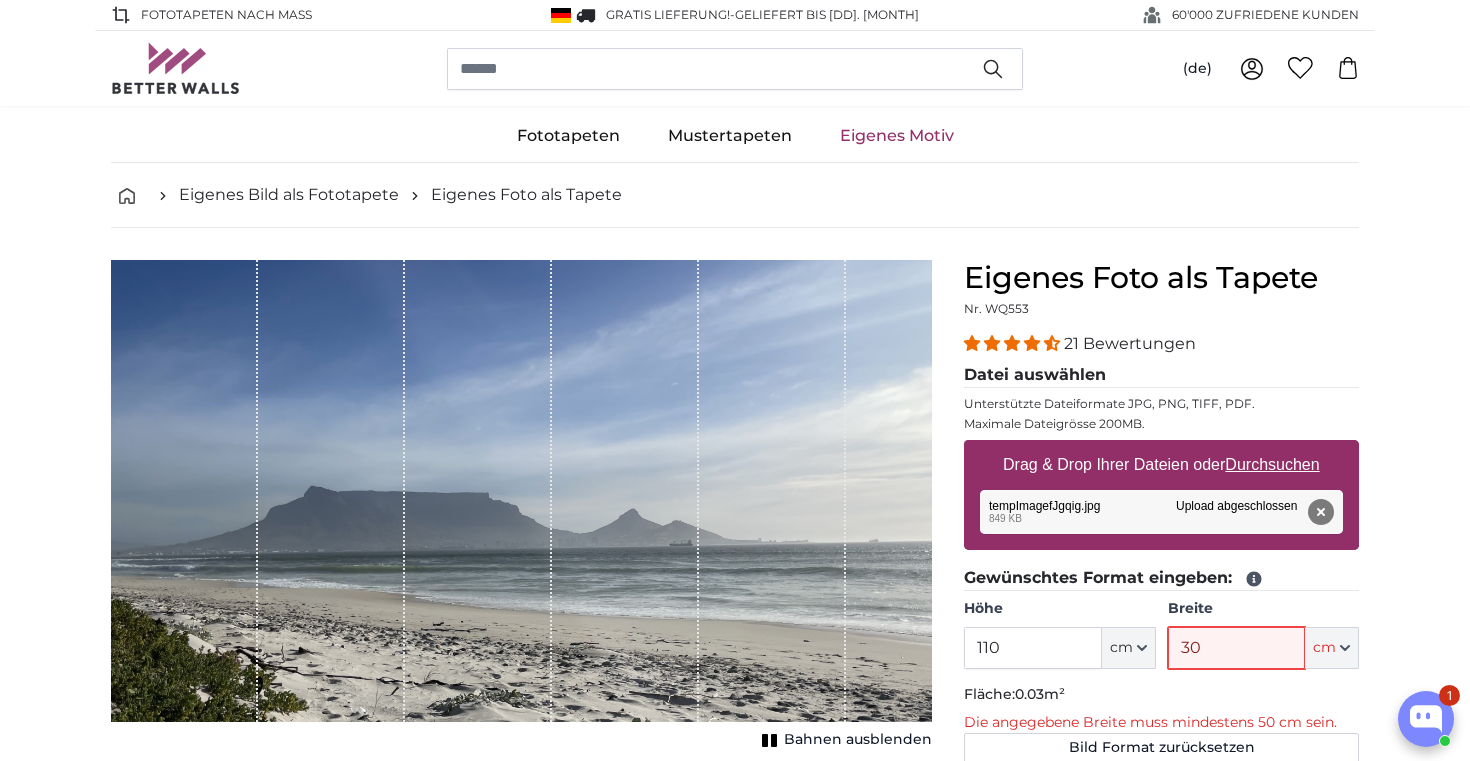 type on "300" 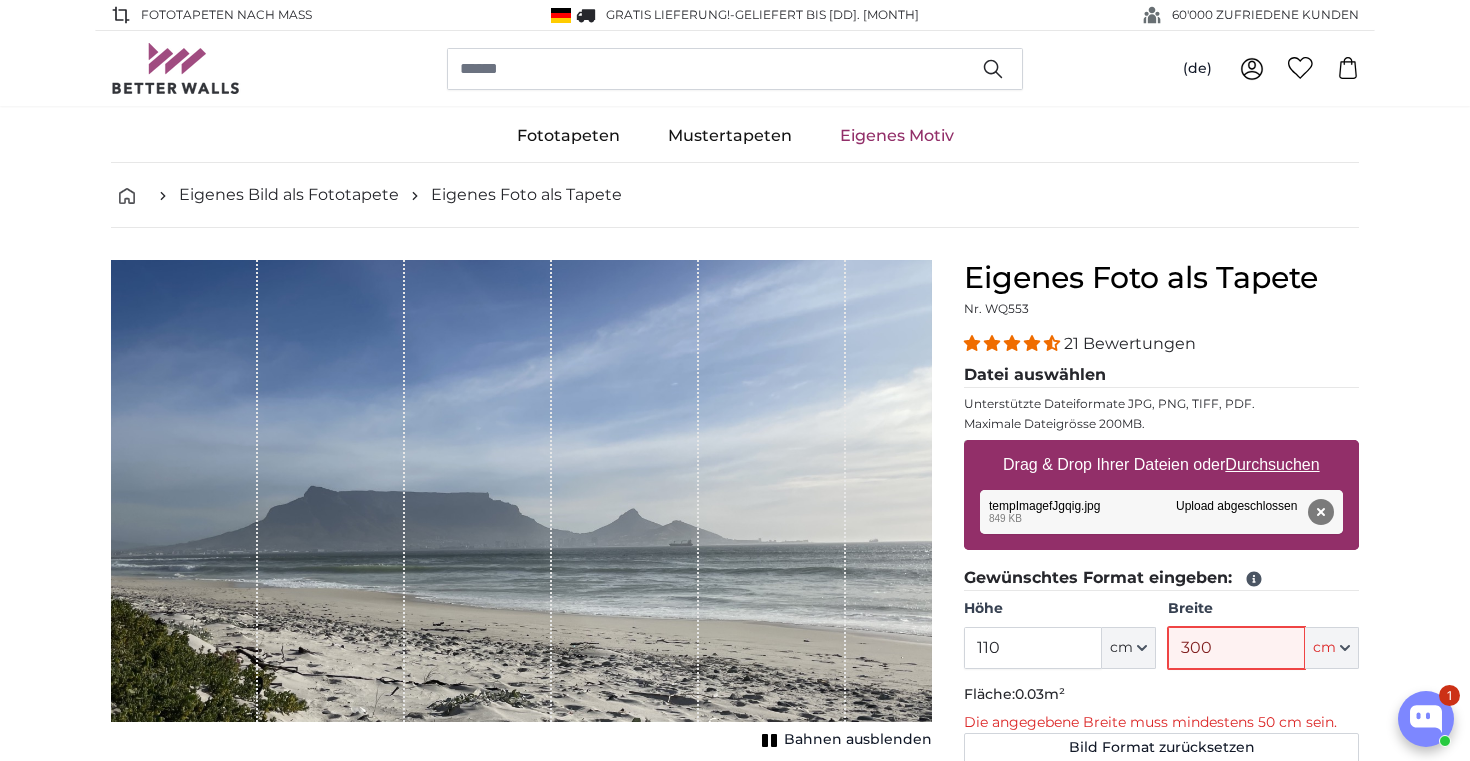 type 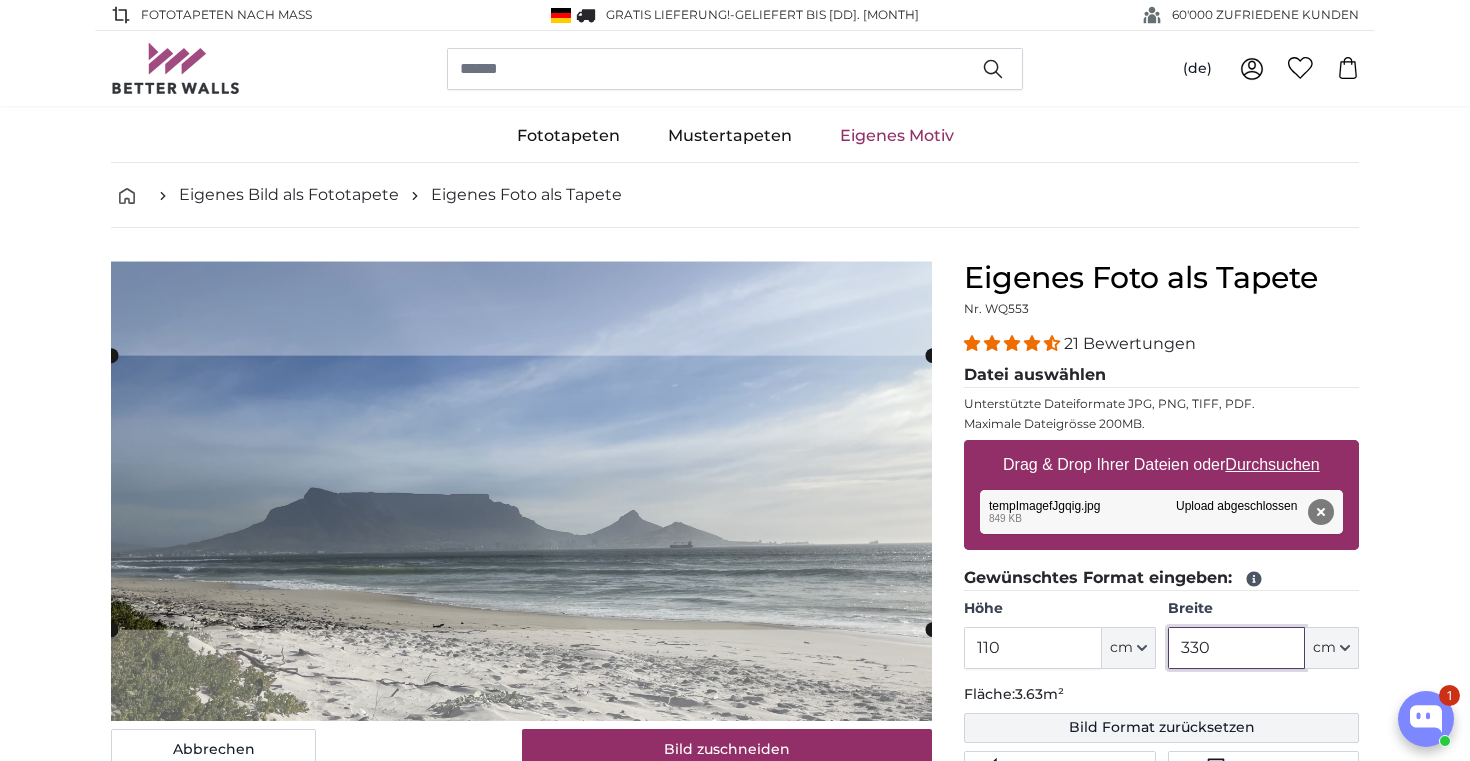 scroll, scrollTop: 0, scrollLeft: 0, axis: both 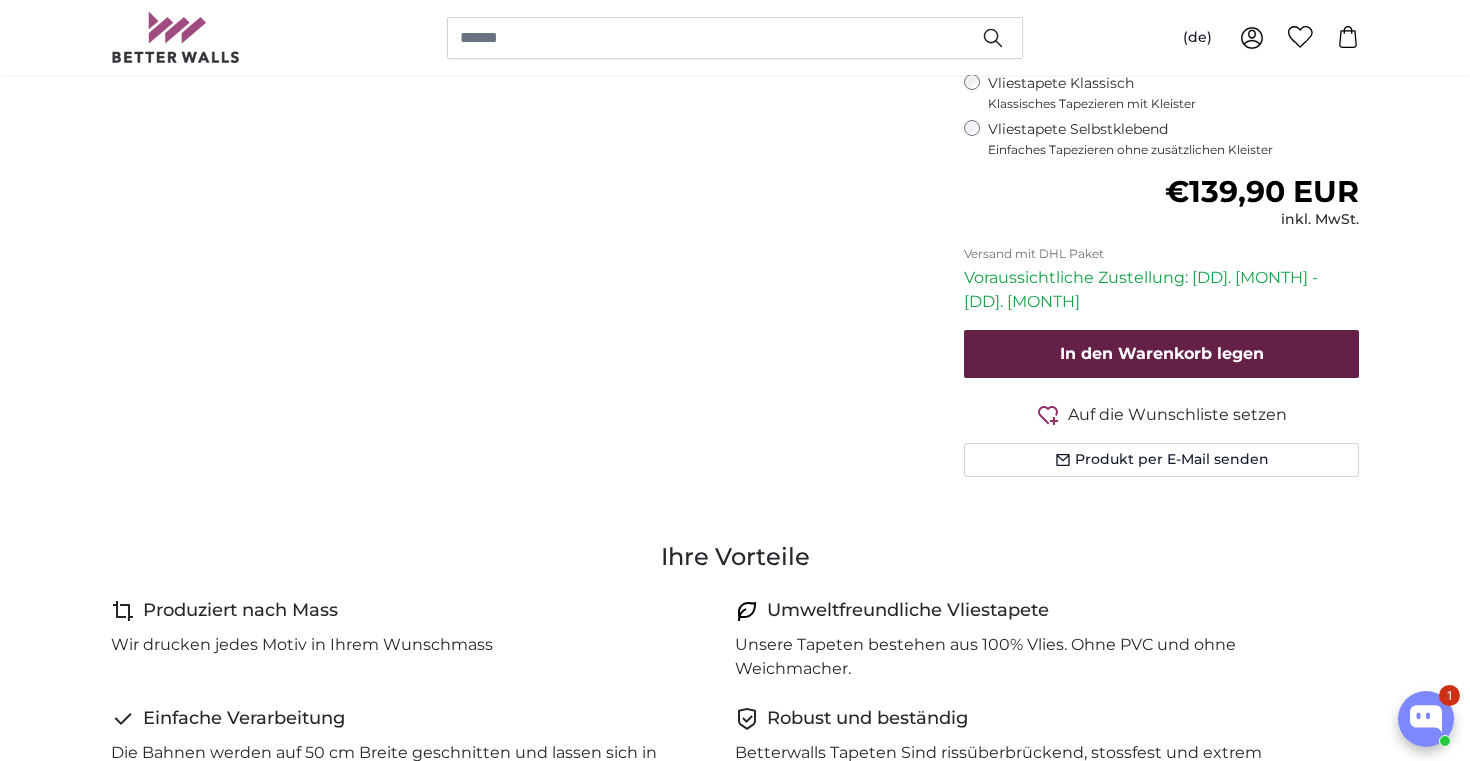 type on "330" 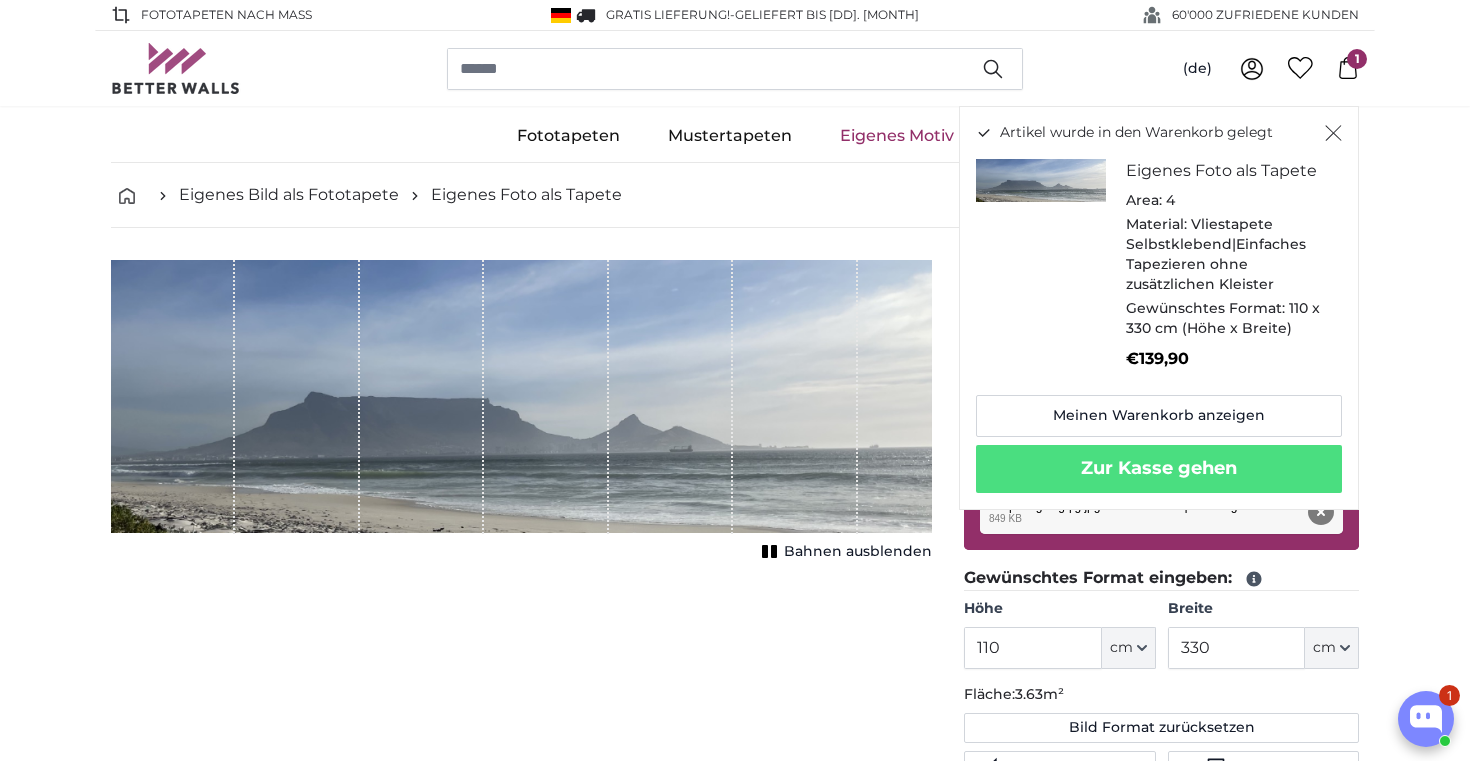 scroll, scrollTop: 0, scrollLeft: 0, axis: both 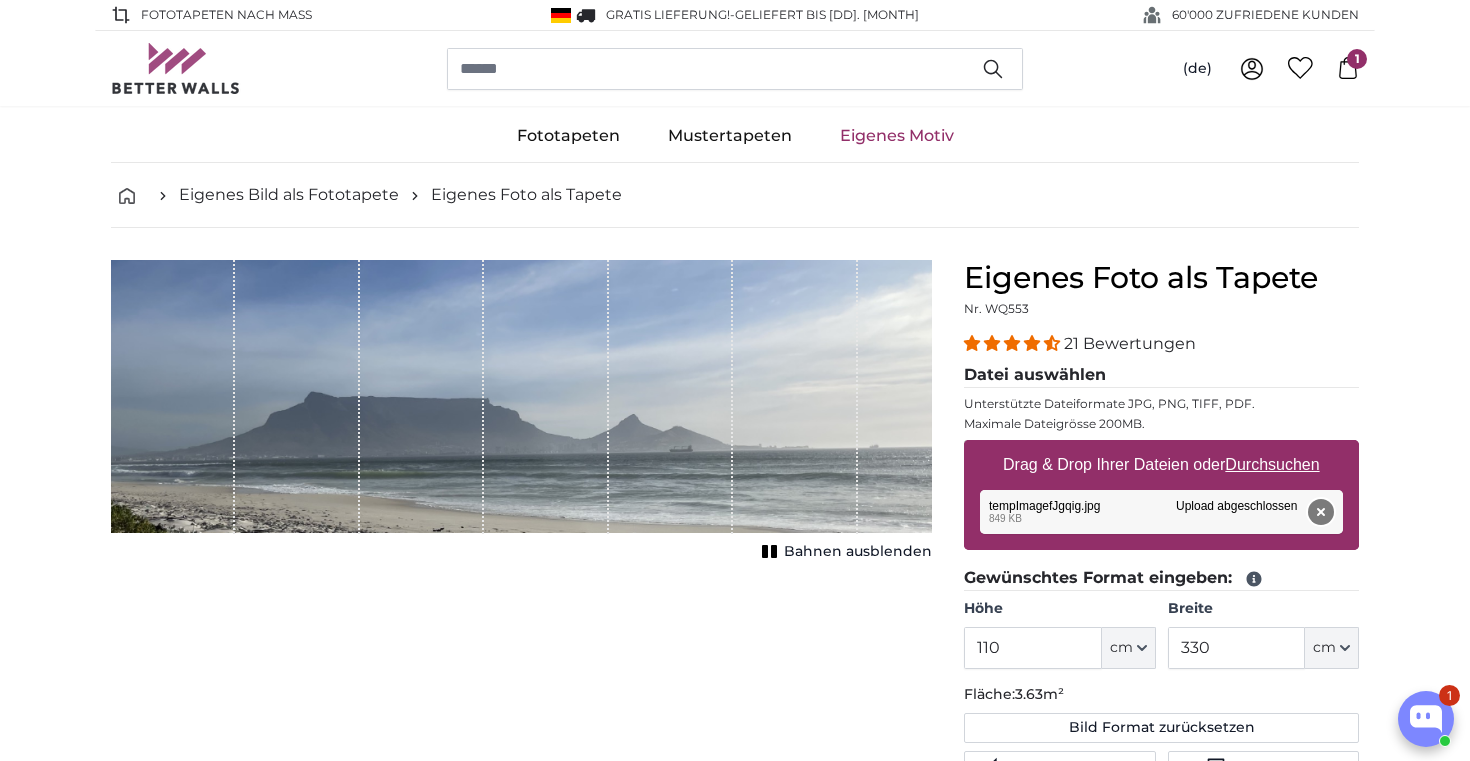 click on "Entfernen" at bounding box center (1321, 512) 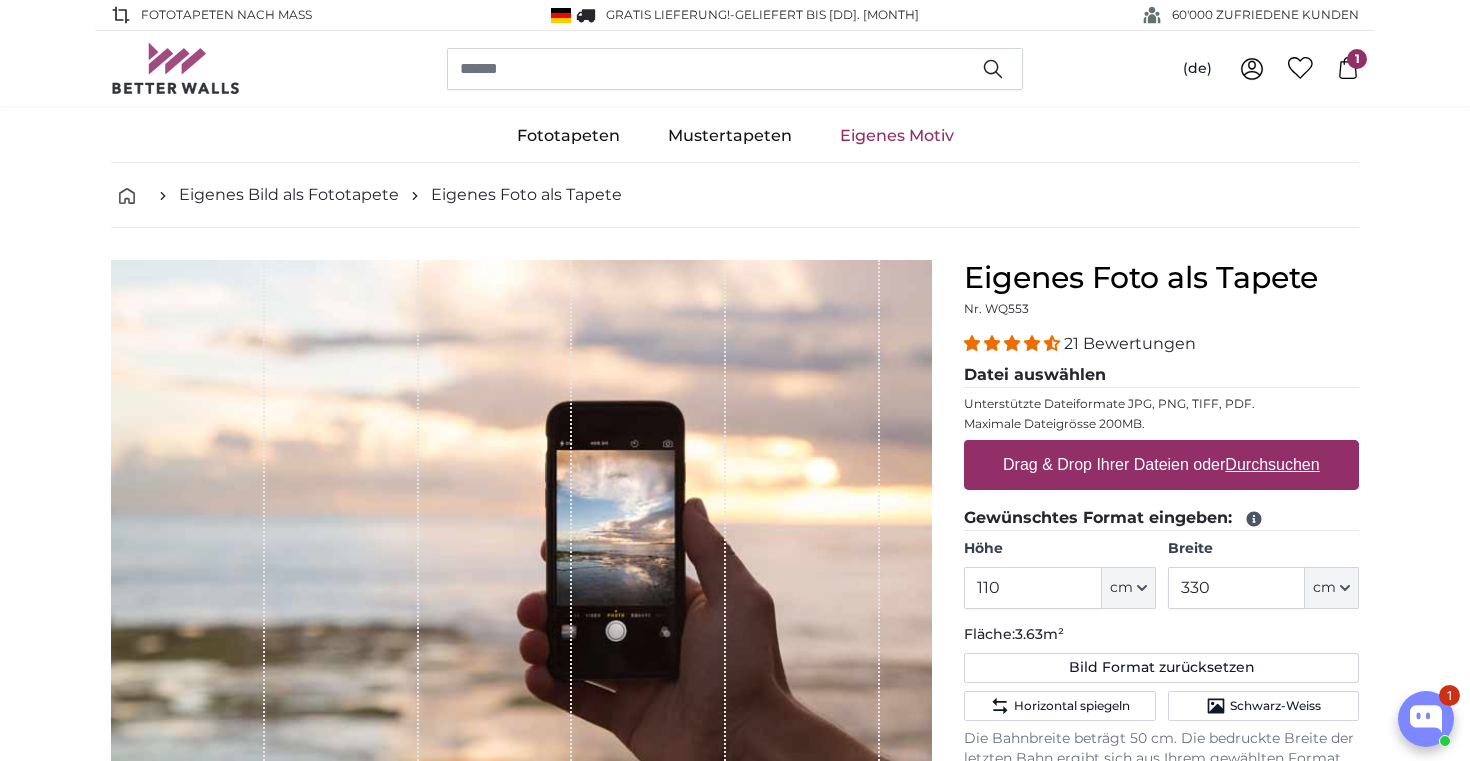 click on "Drag & Drop Ihrer Dateien oder  Durchsuchen" at bounding box center (1161, 465) 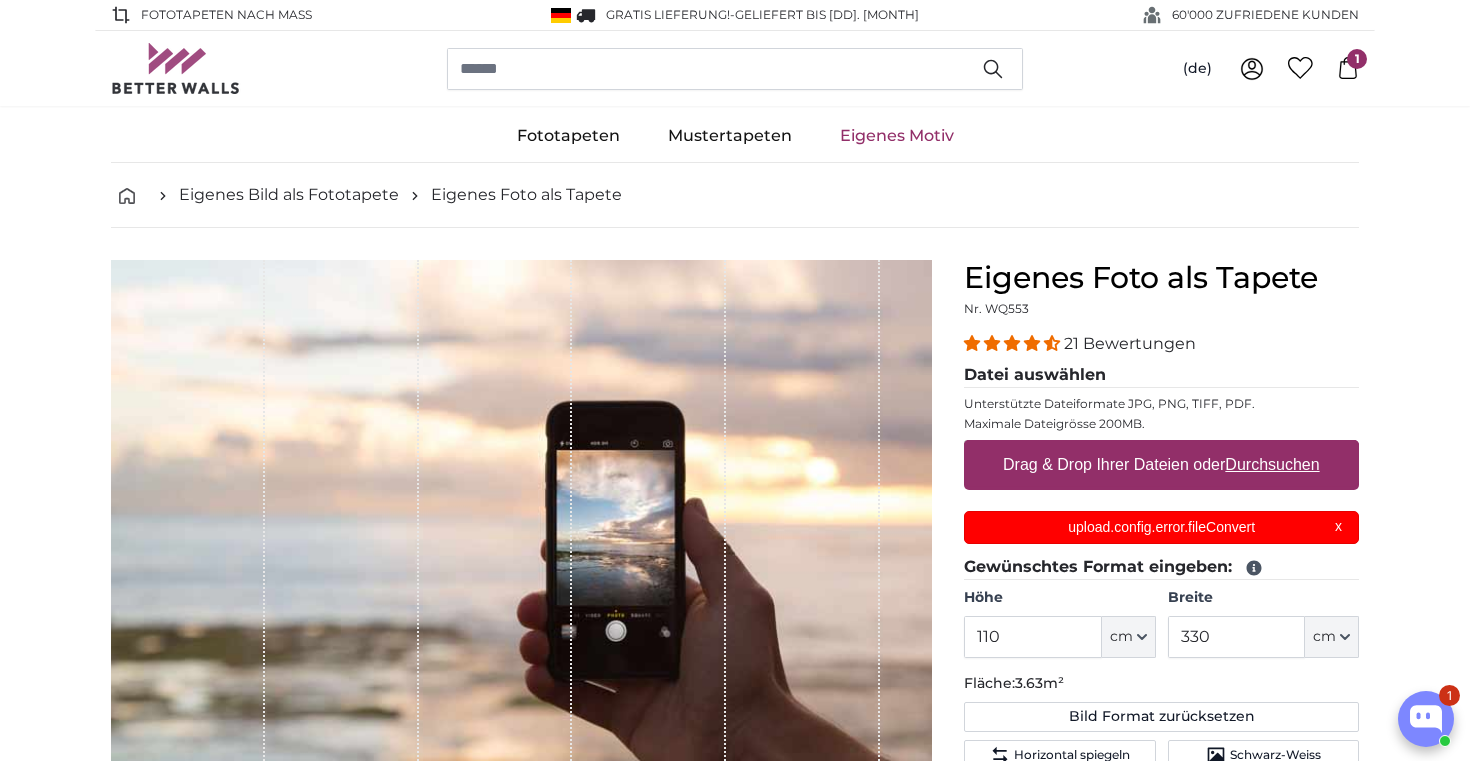 scroll, scrollTop: 0, scrollLeft: 0, axis: both 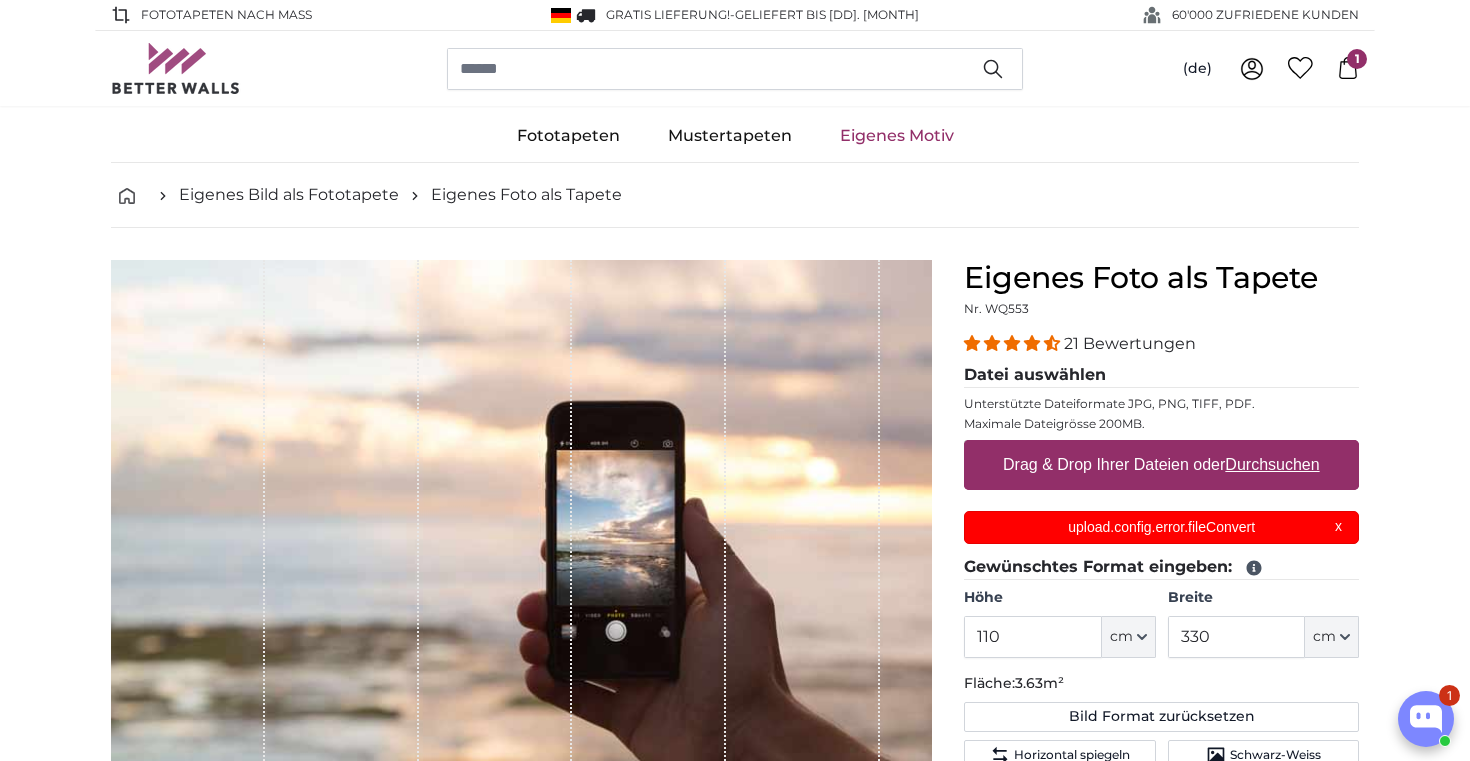 click on "upload.config.error.fileConvert X" at bounding box center [1161, 527] 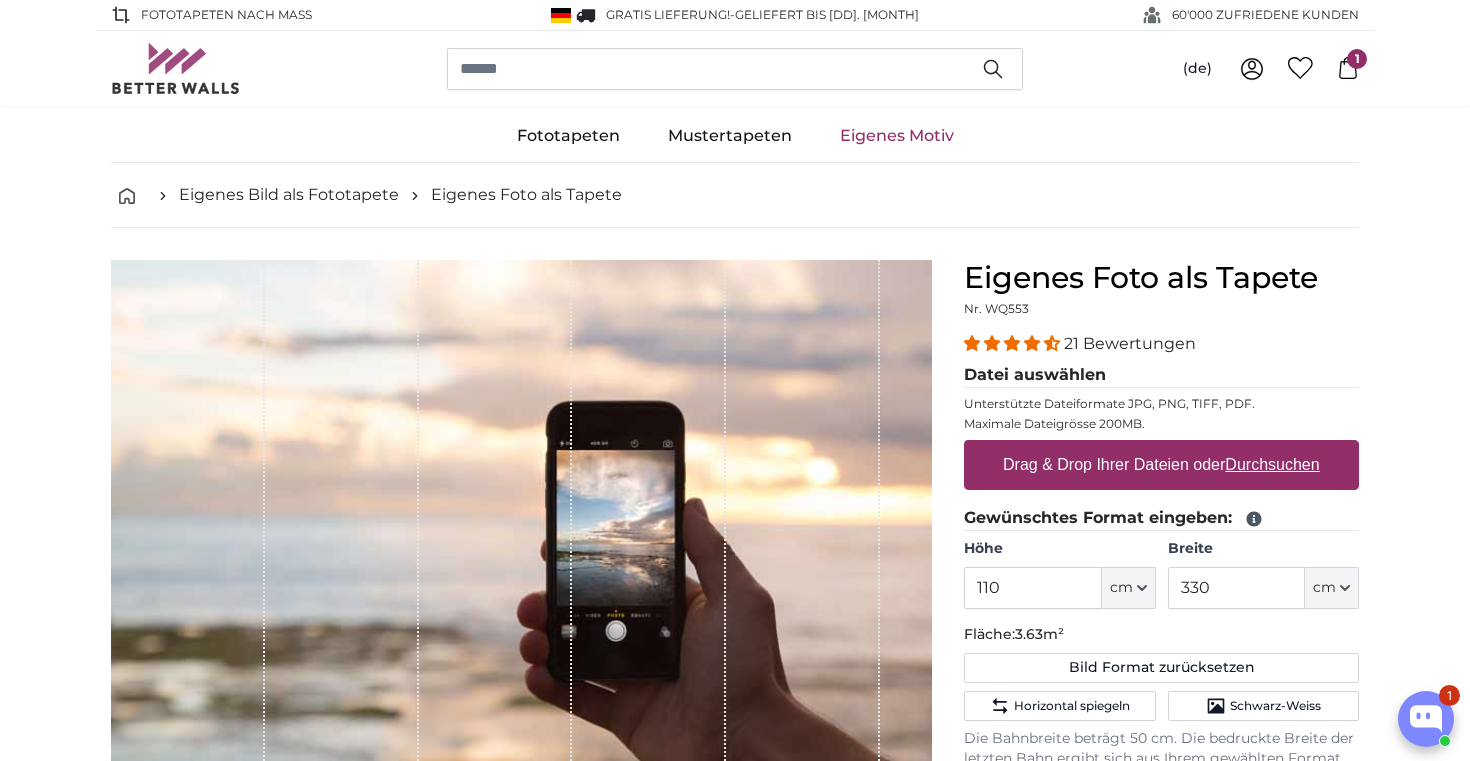 click on "Durchsuchen" at bounding box center (1273, 464) 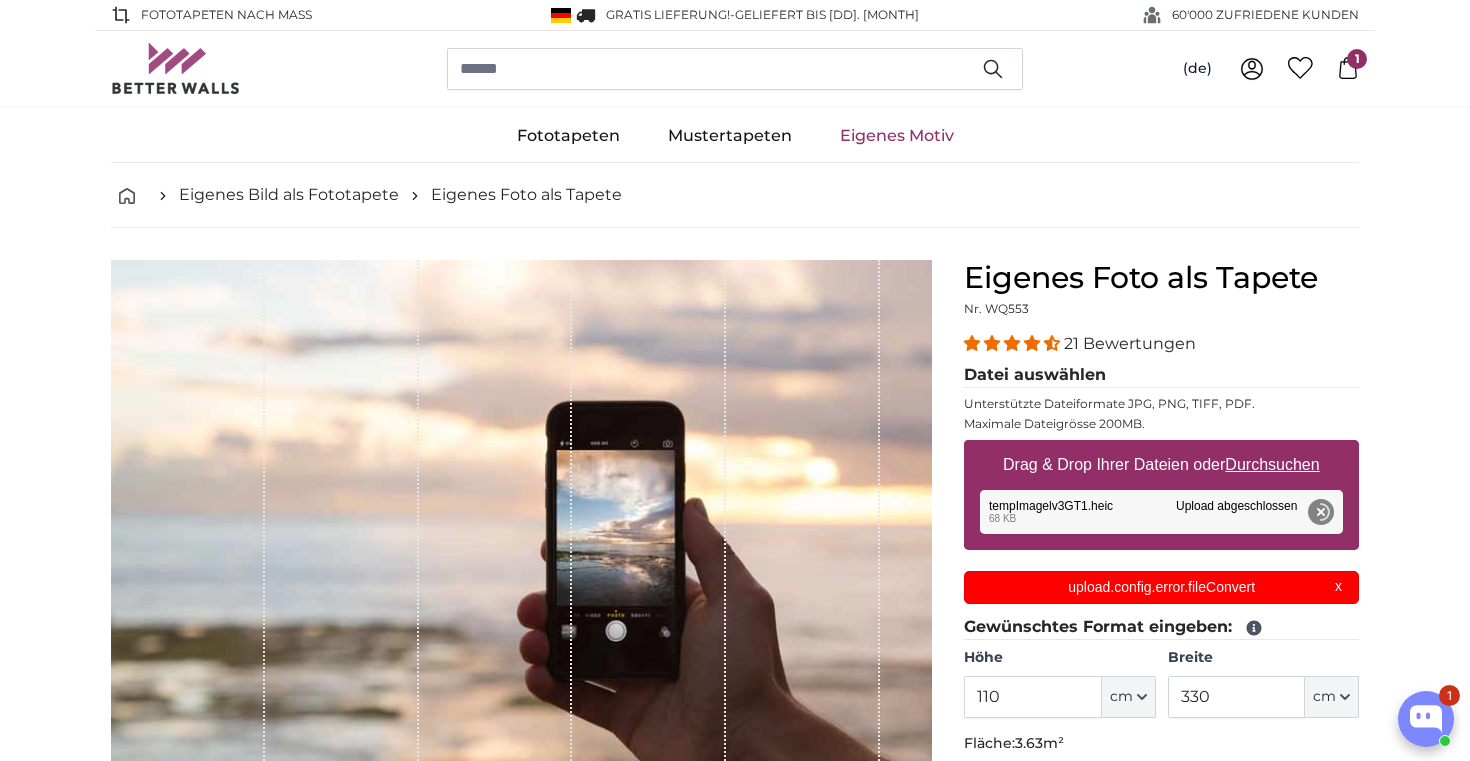scroll, scrollTop: 0, scrollLeft: 0, axis: both 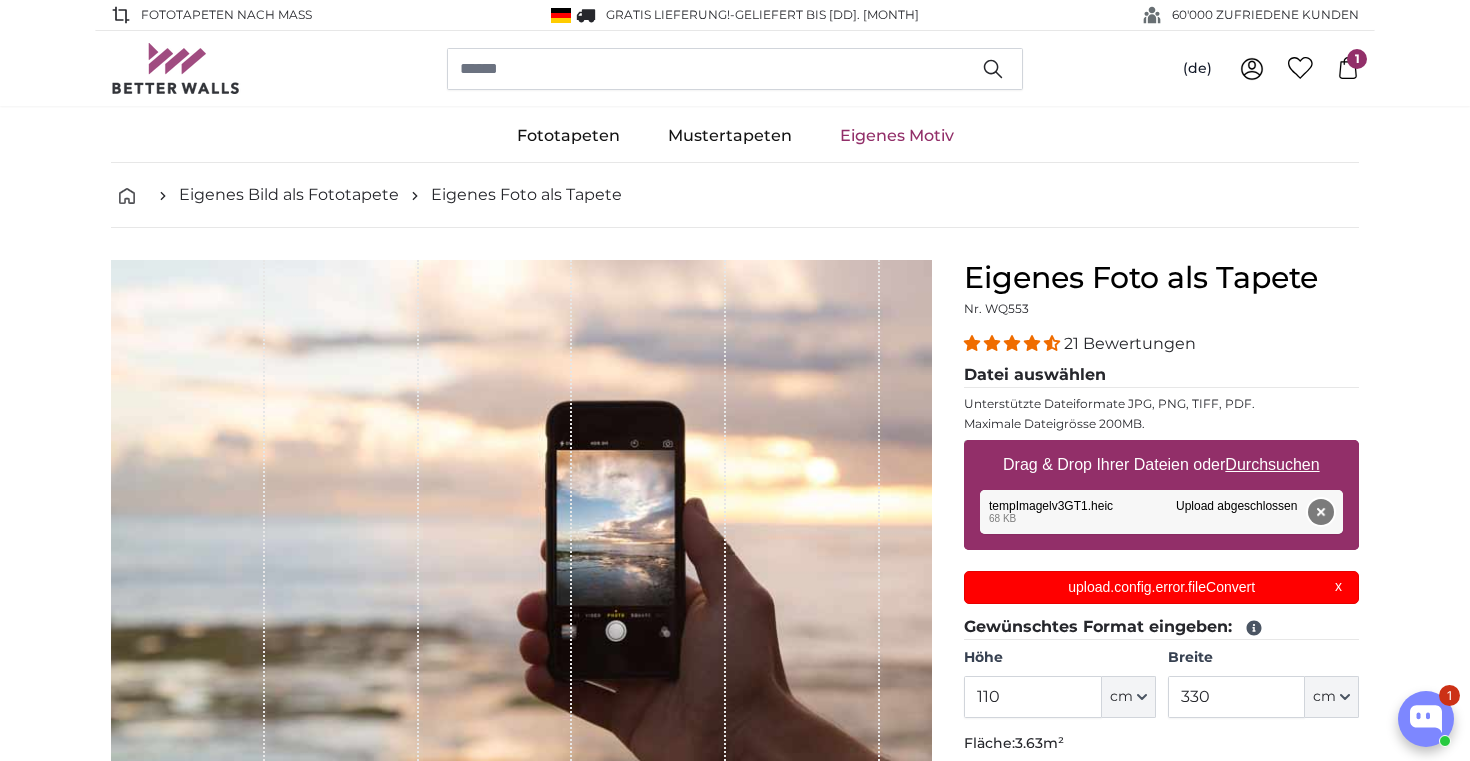 click on "Entfernen" at bounding box center (1321, 512) 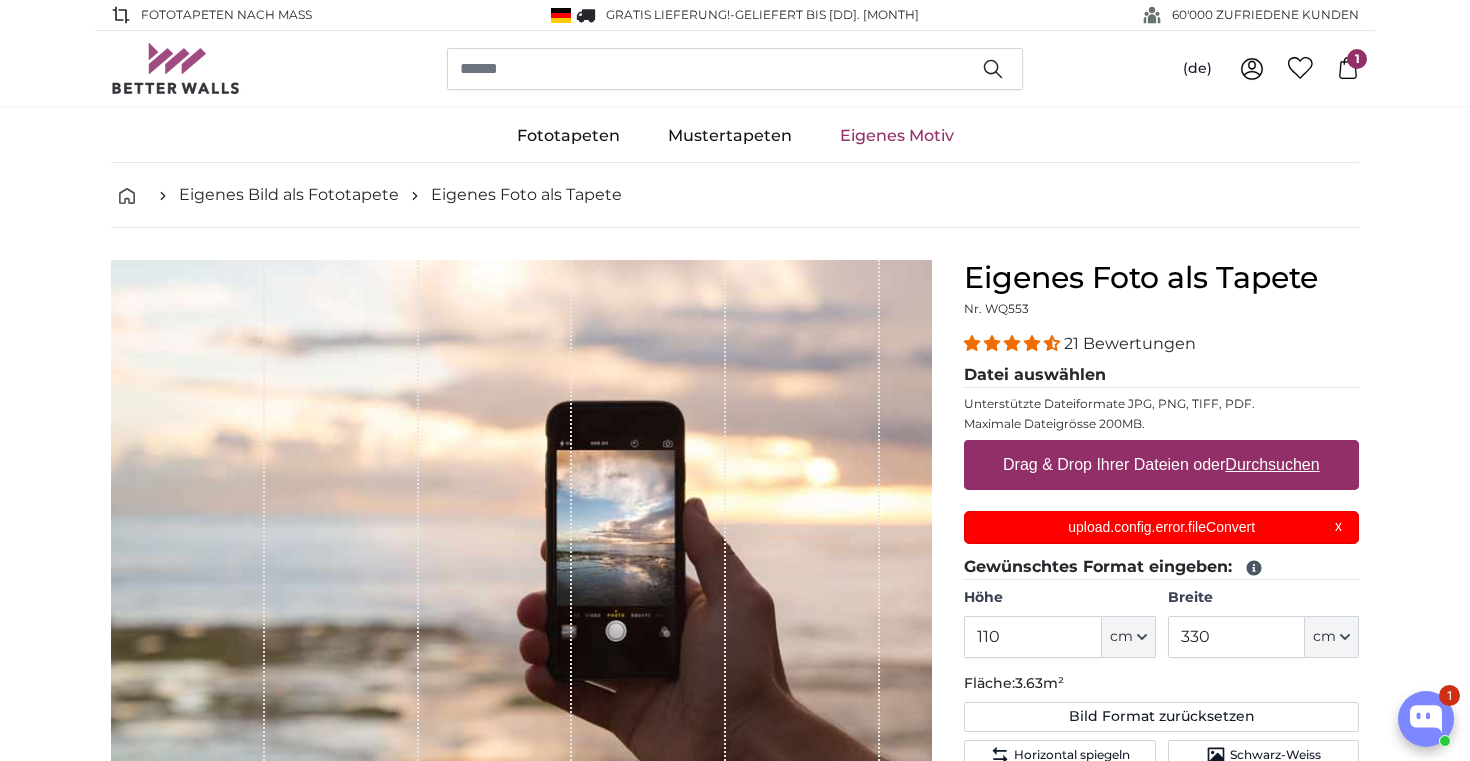 scroll, scrollTop: 0, scrollLeft: 0, axis: both 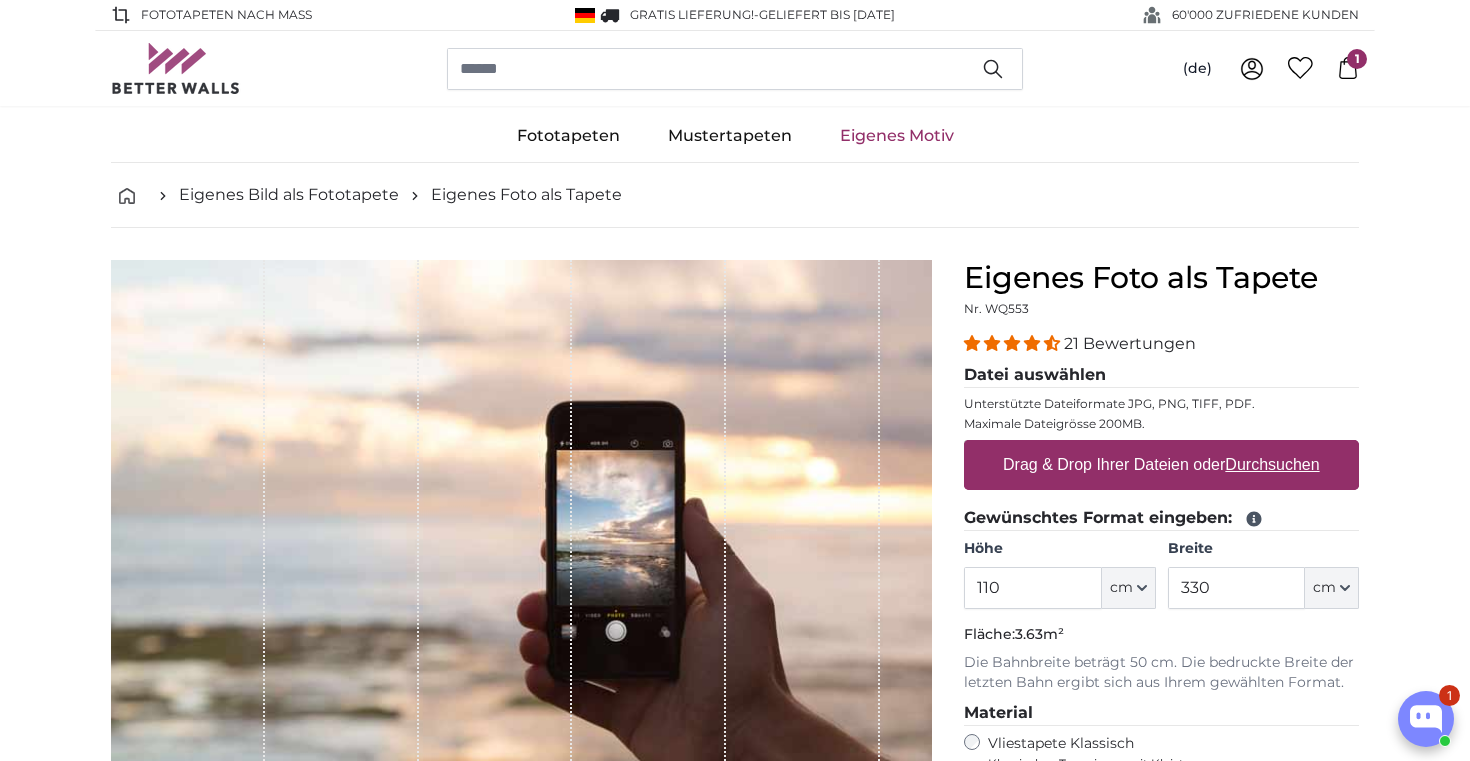click on "1" at bounding box center [1357, 59] 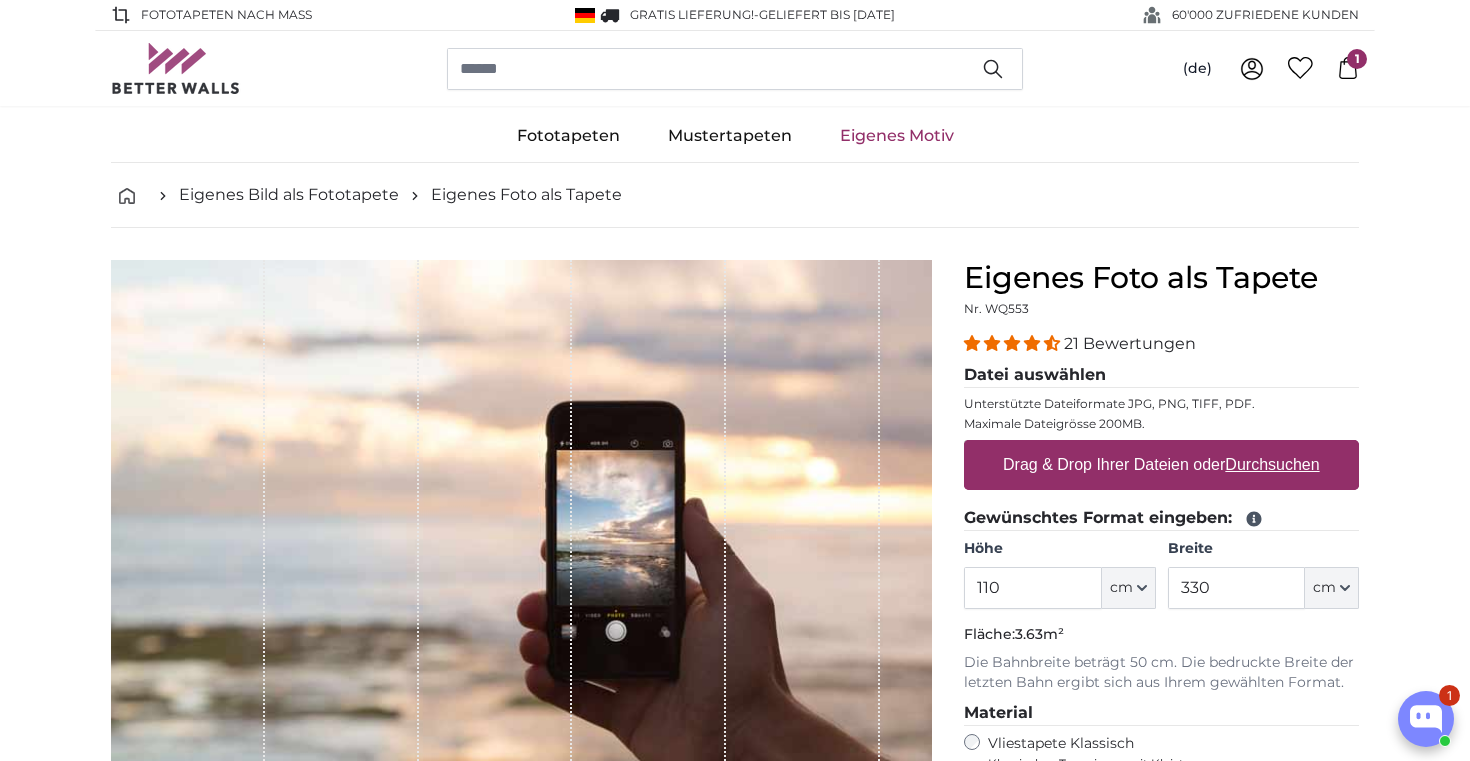 scroll, scrollTop: 0, scrollLeft: 0, axis: both 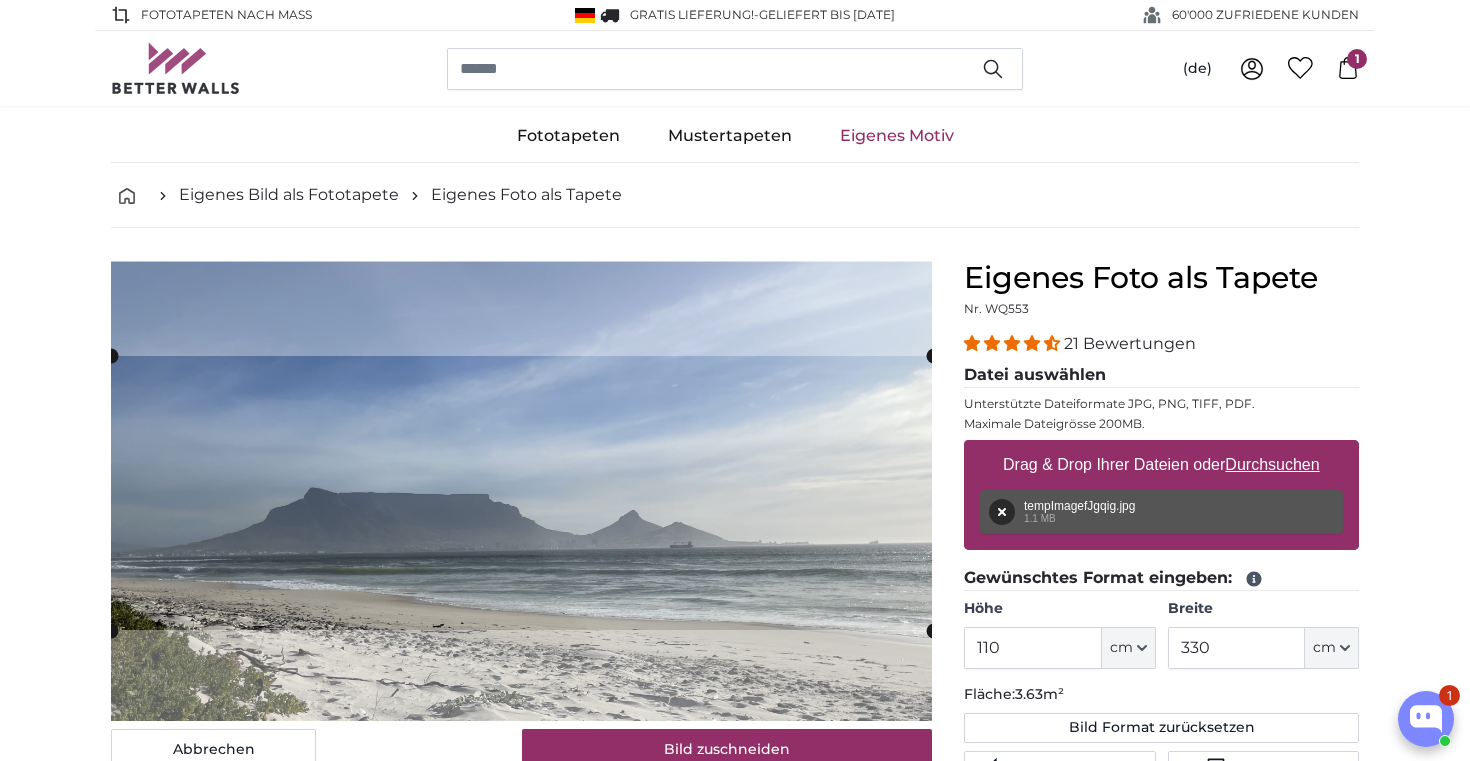 type 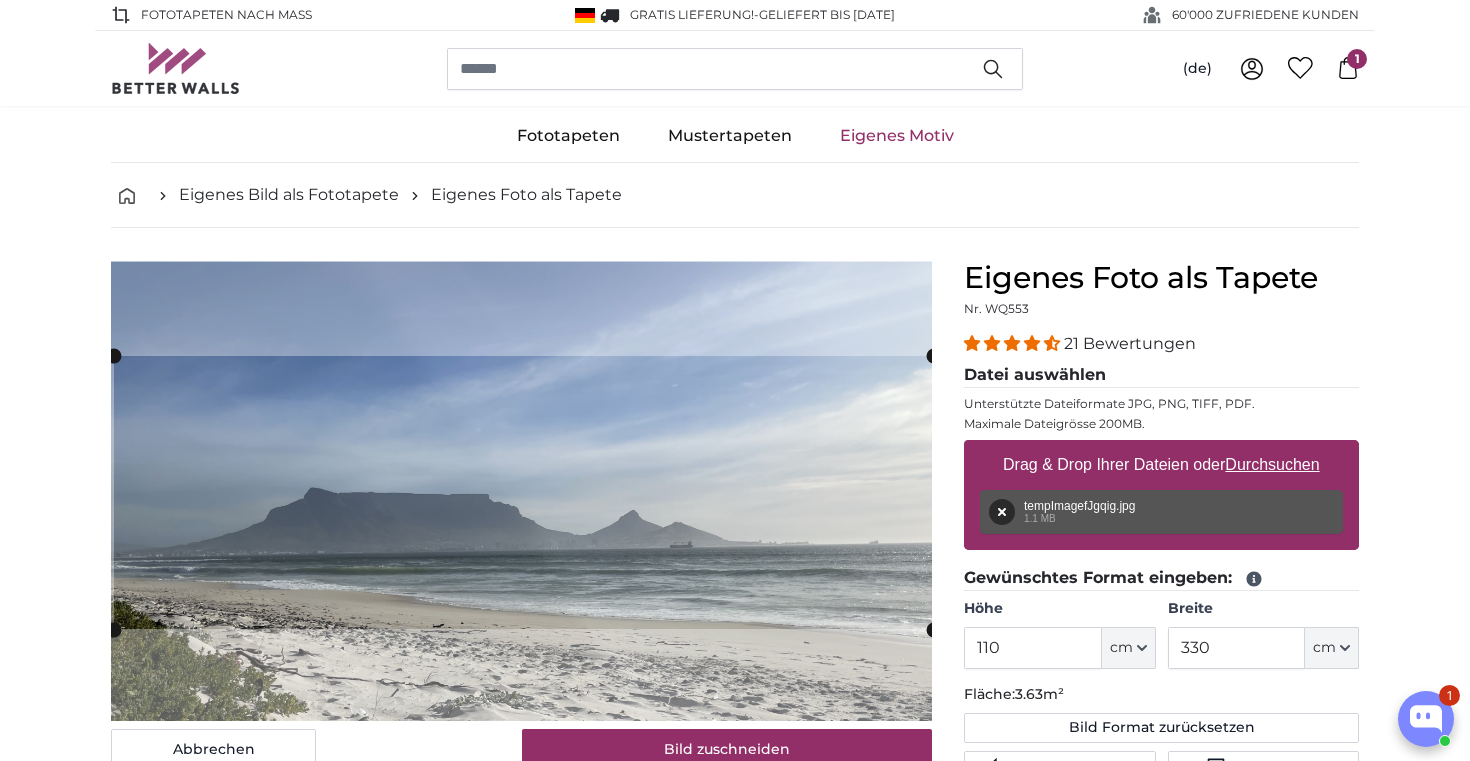 click on "Abbrechen
Bild zuschneiden
Bahnen ausblenden" at bounding box center [521, 778] 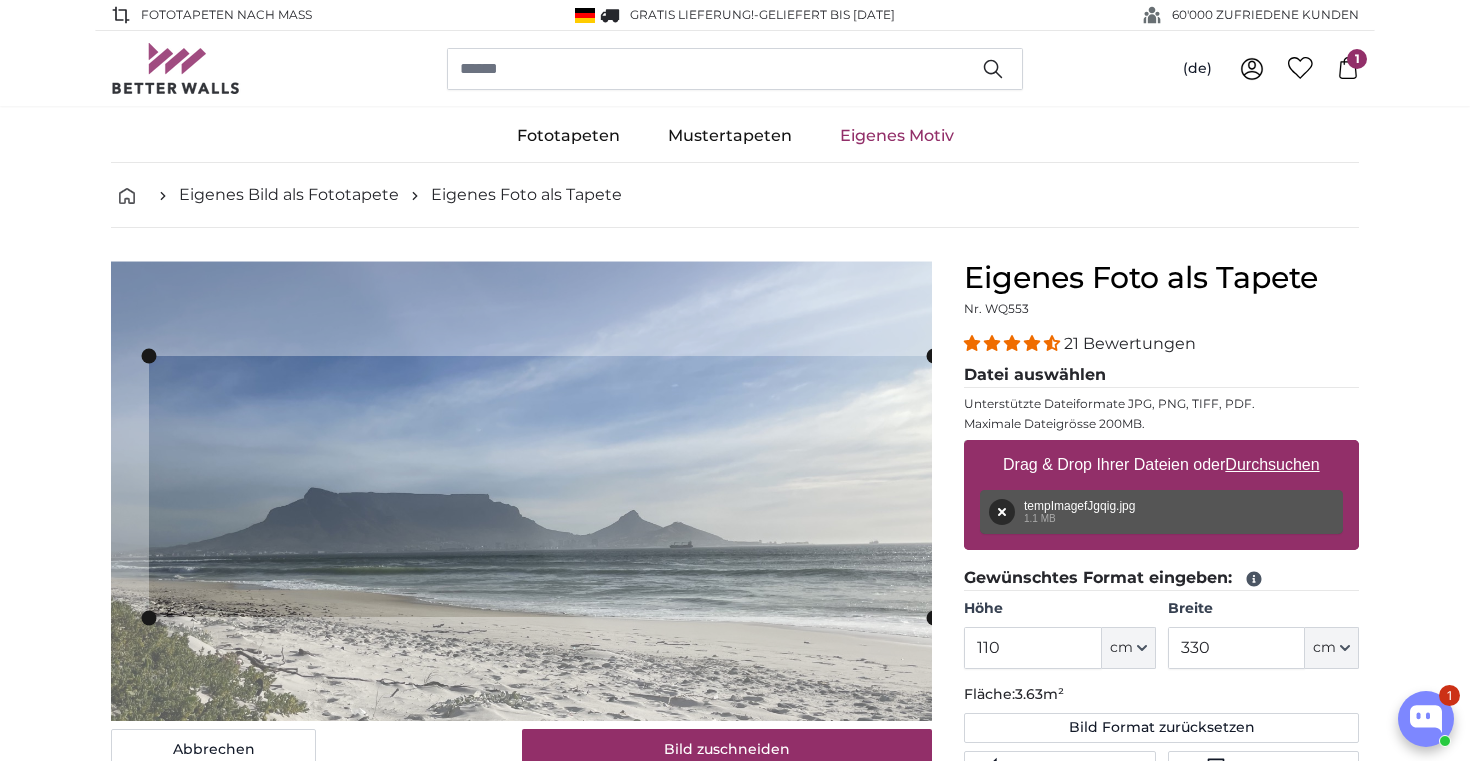 click at bounding box center (0, 0) 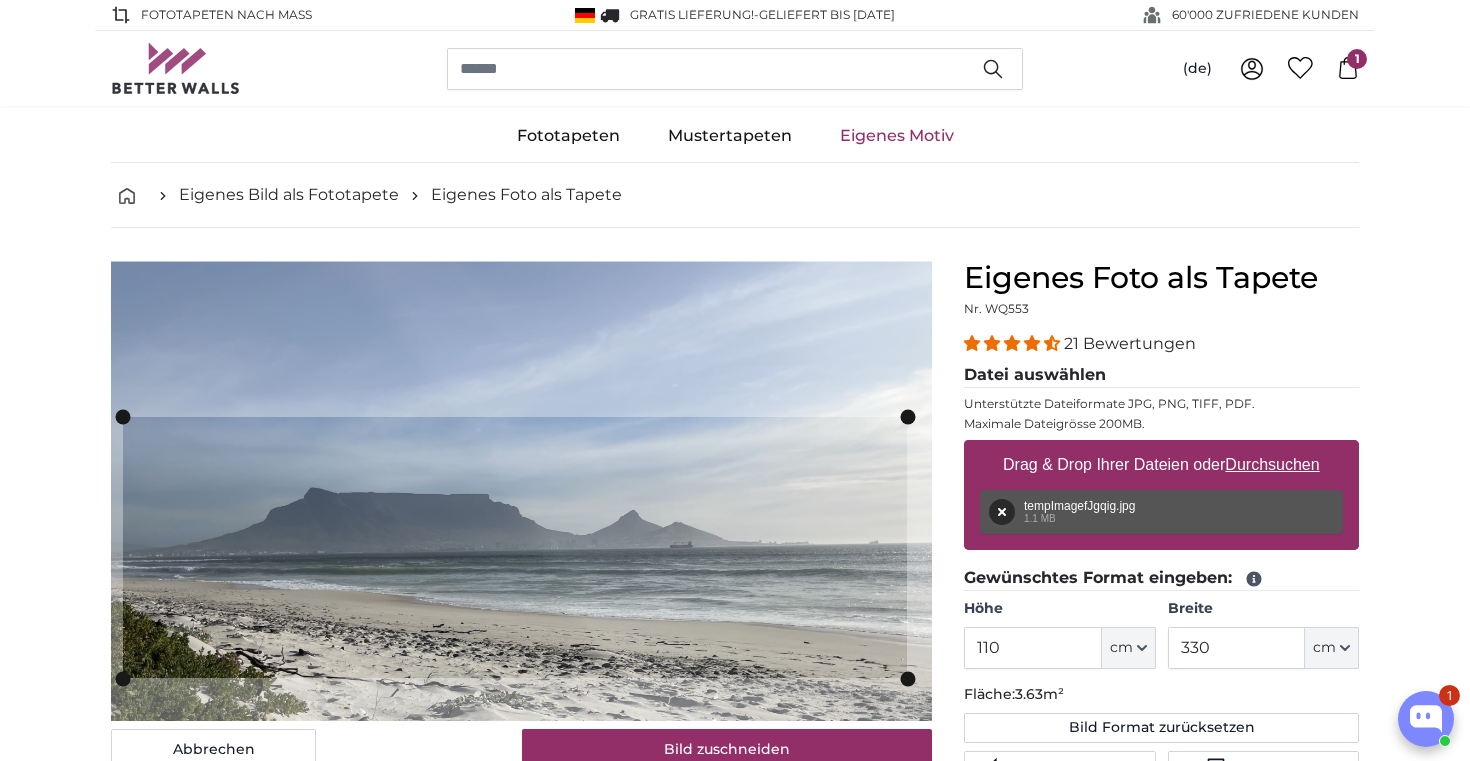 click 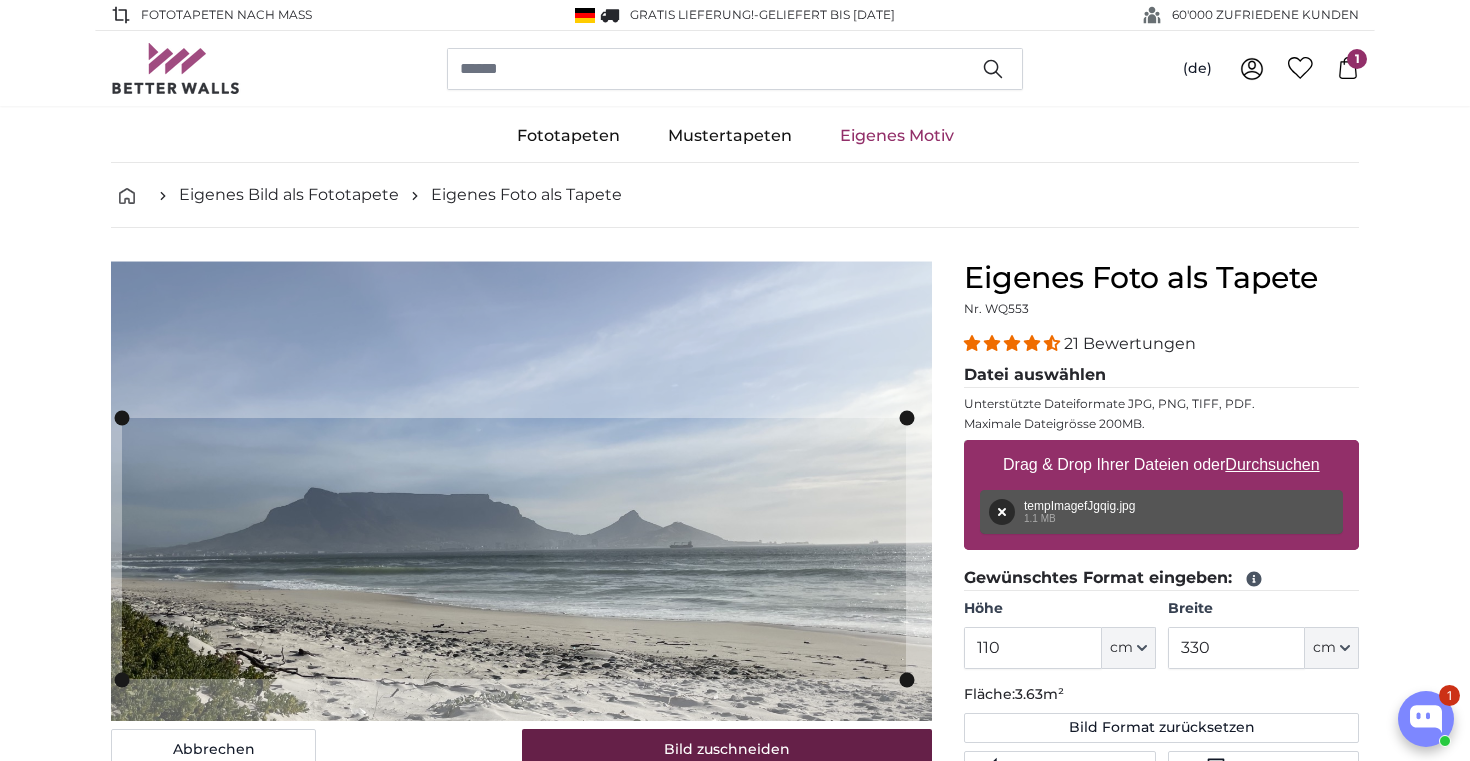 click on "Bild zuschneiden" at bounding box center [727, 750] 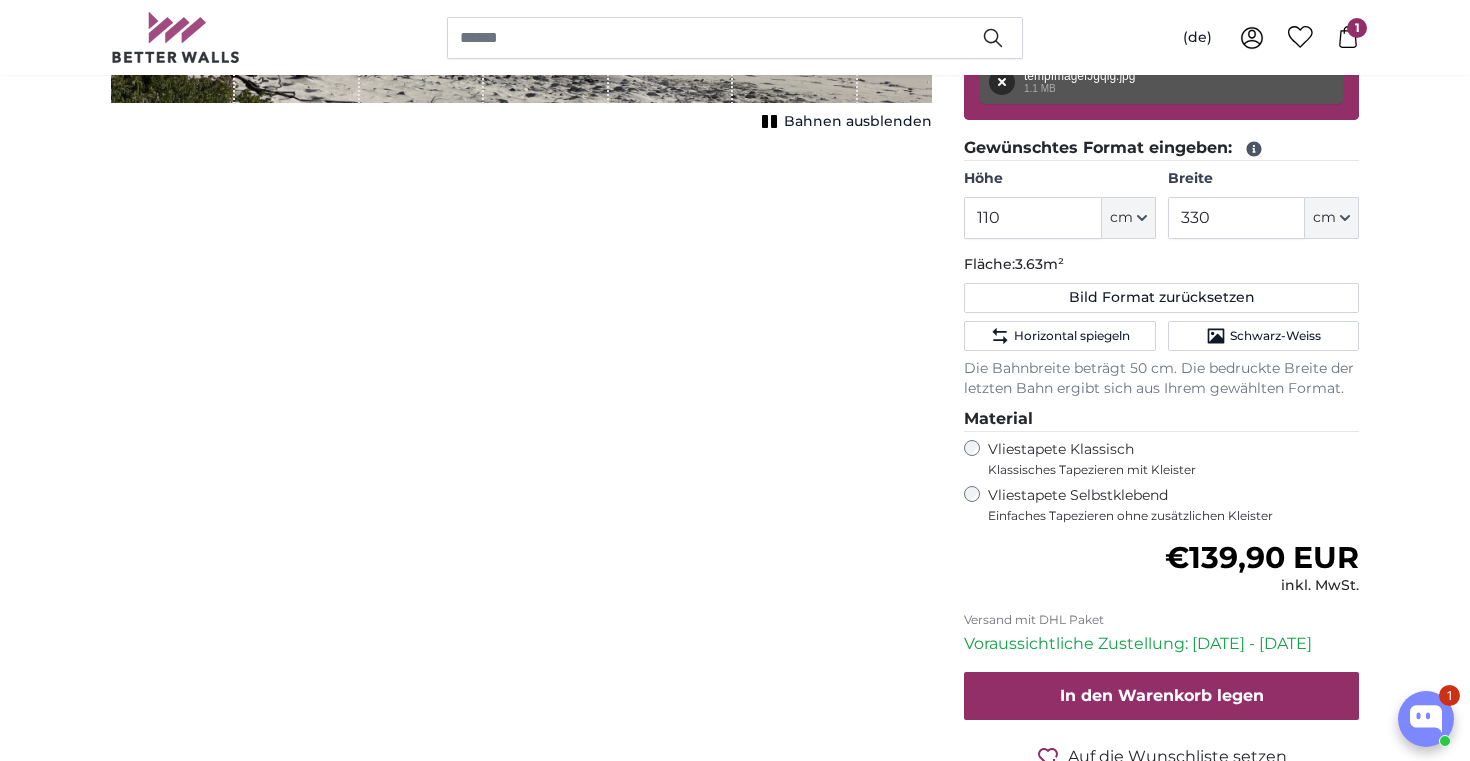 scroll, scrollTop: 447, scrollLeft: 0, axis: vertical 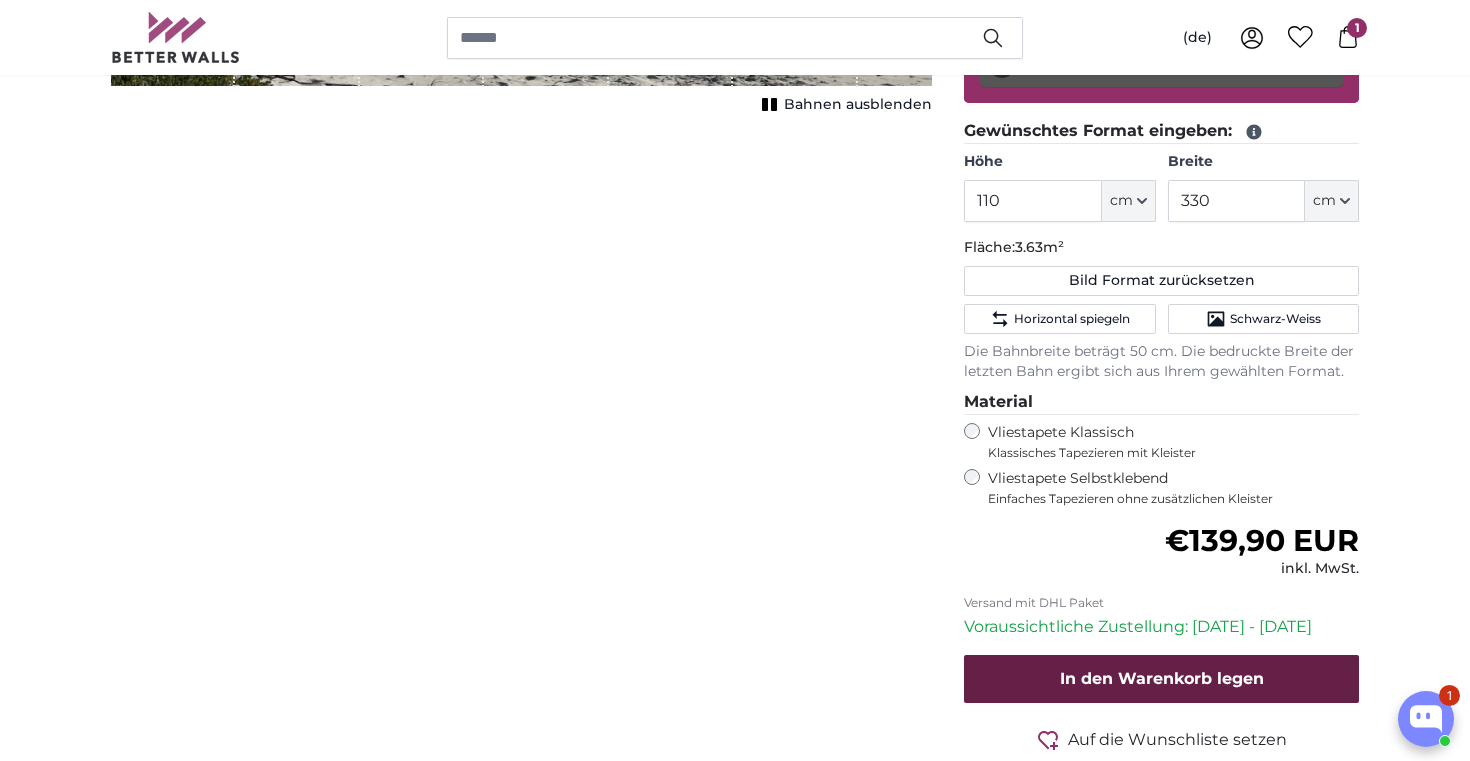 click on "In den Warenkorb legen" at bounding box center [1162, 678] 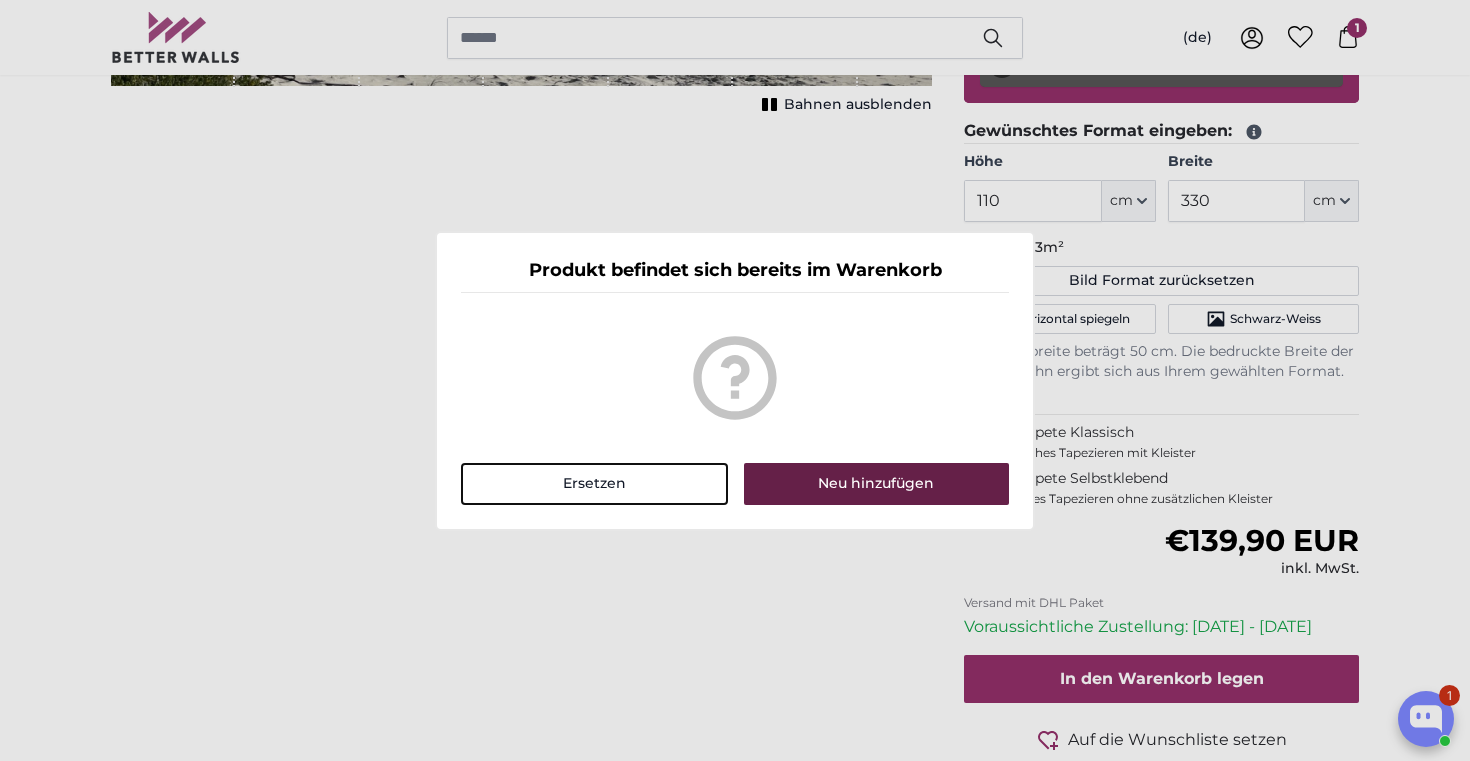 click on "Neu hinzufügen" at bounding box center [876, 484] 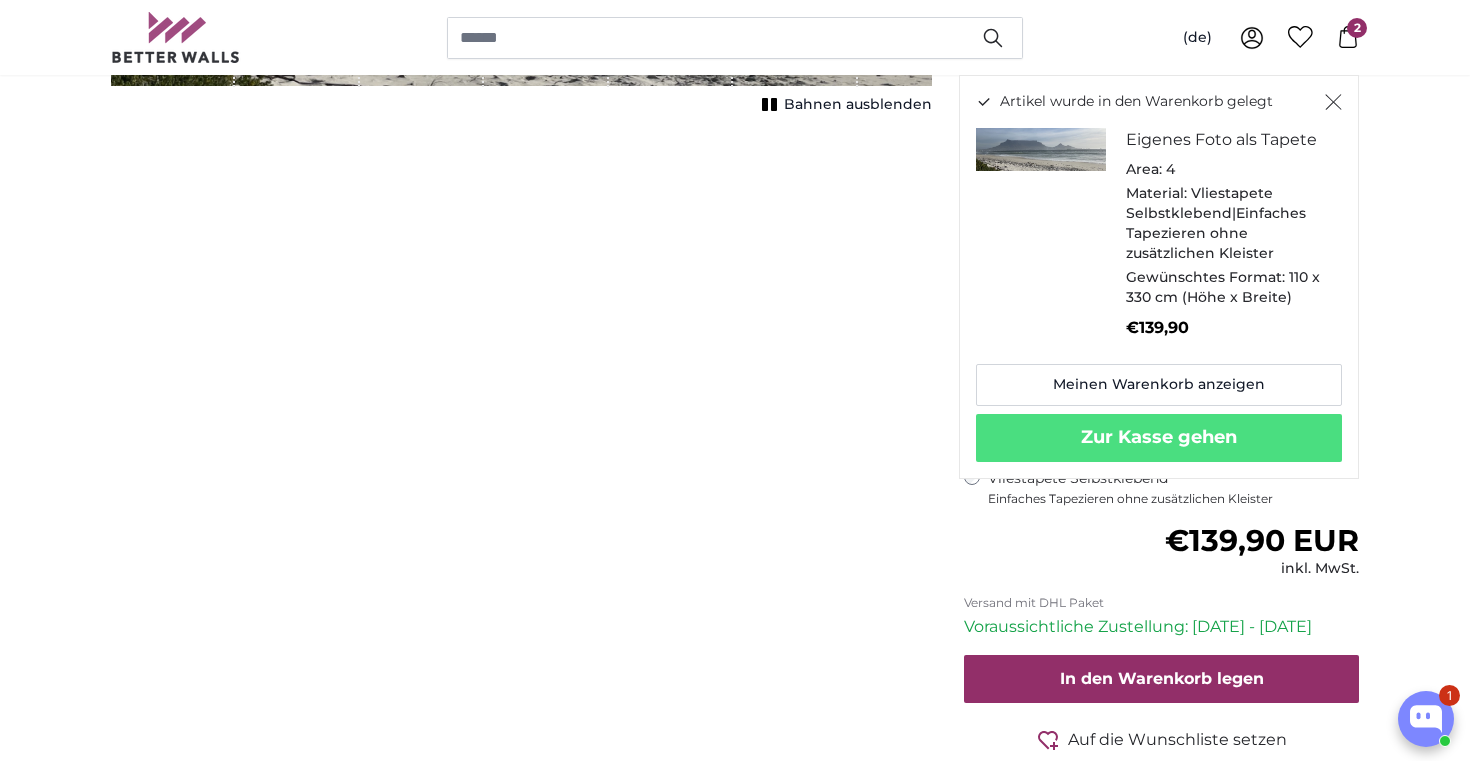 click 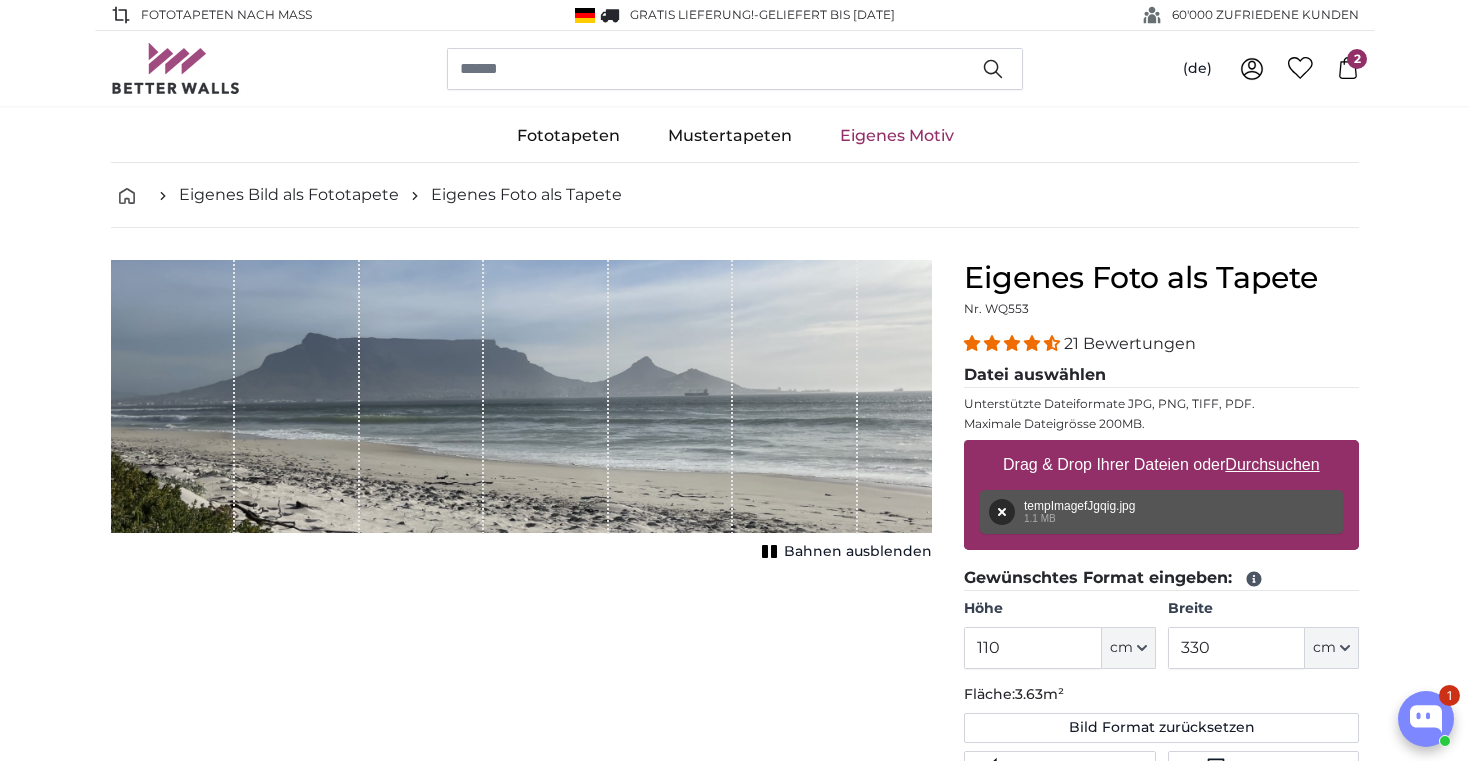 scroll, scrollTop: 0, scrollLeft: 0, axis: both 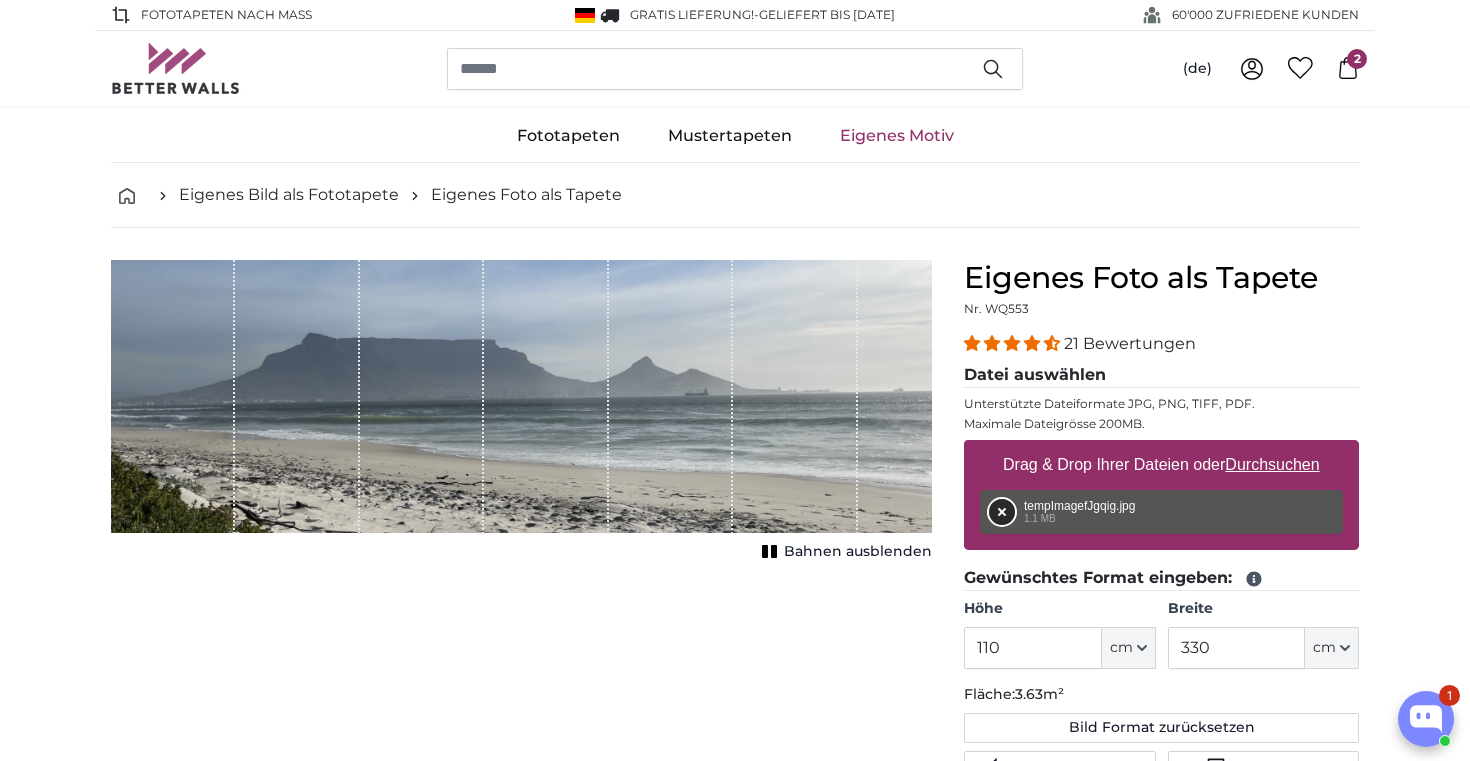 click on "Entfernen" at bounding box center (1002, 512) 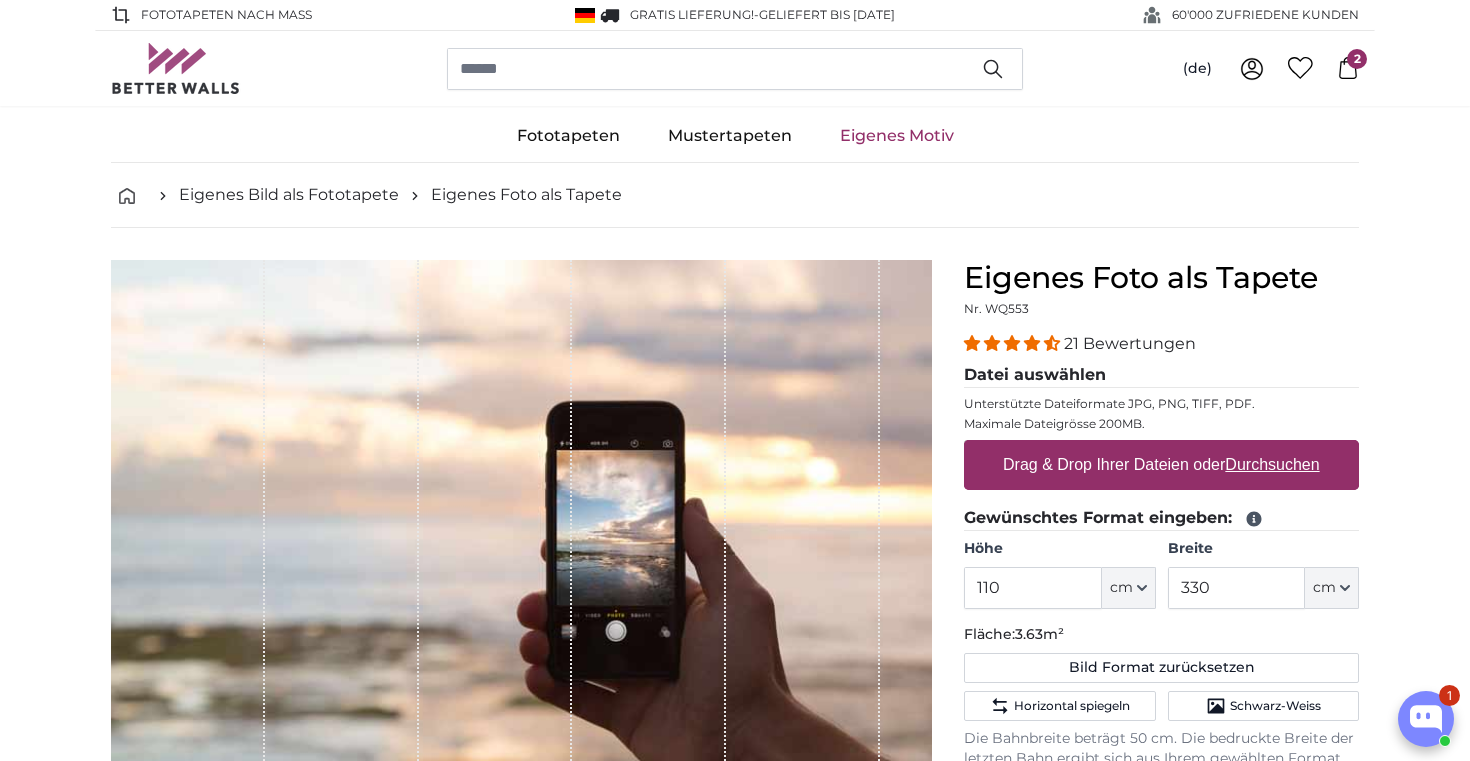 click on "Durchsuchen" at bounding box center (1273, 464) 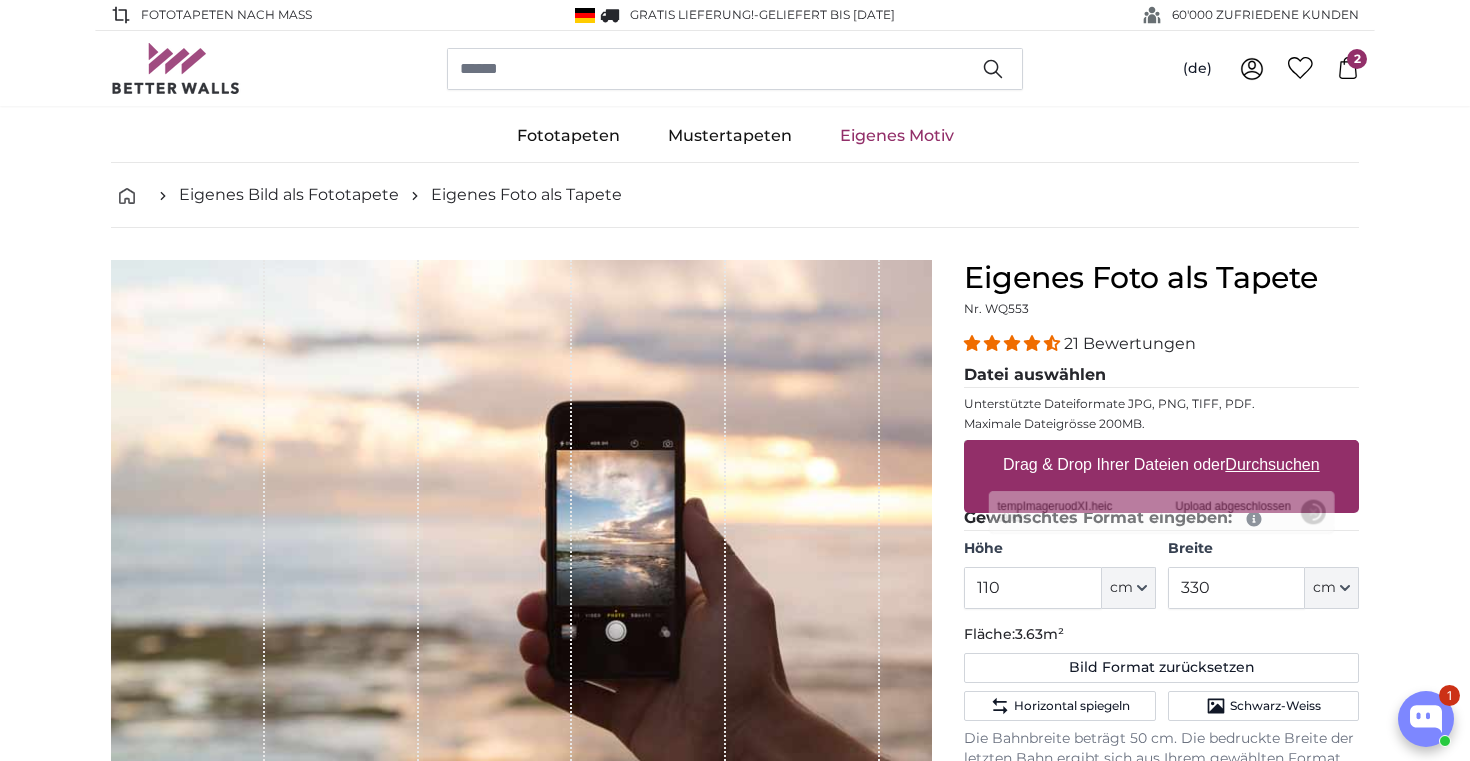 scroll, scrollTop: 0, scrollLeft: 0, axis: both 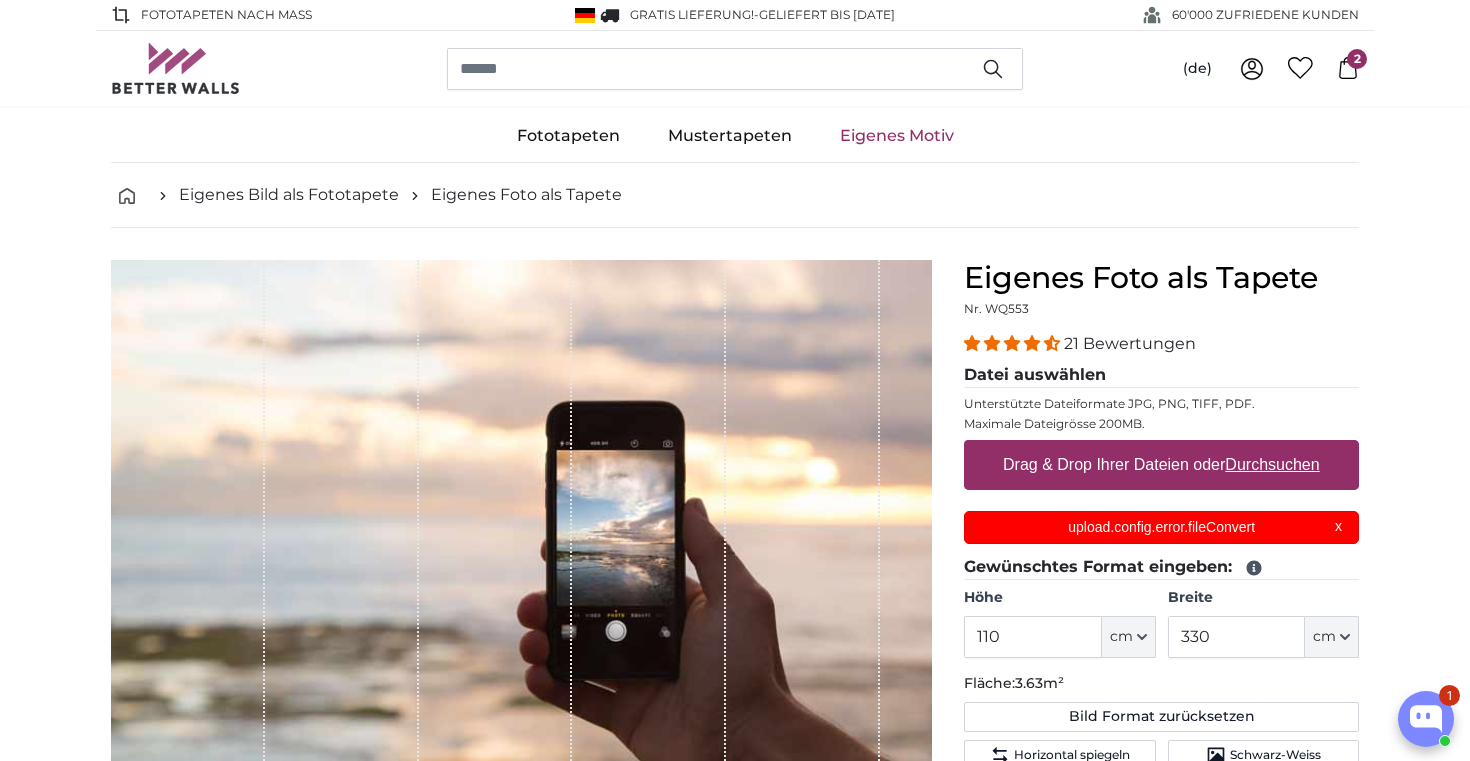 click on "upload.config.error.fileConvert X" at bounding box center [1161, 527] 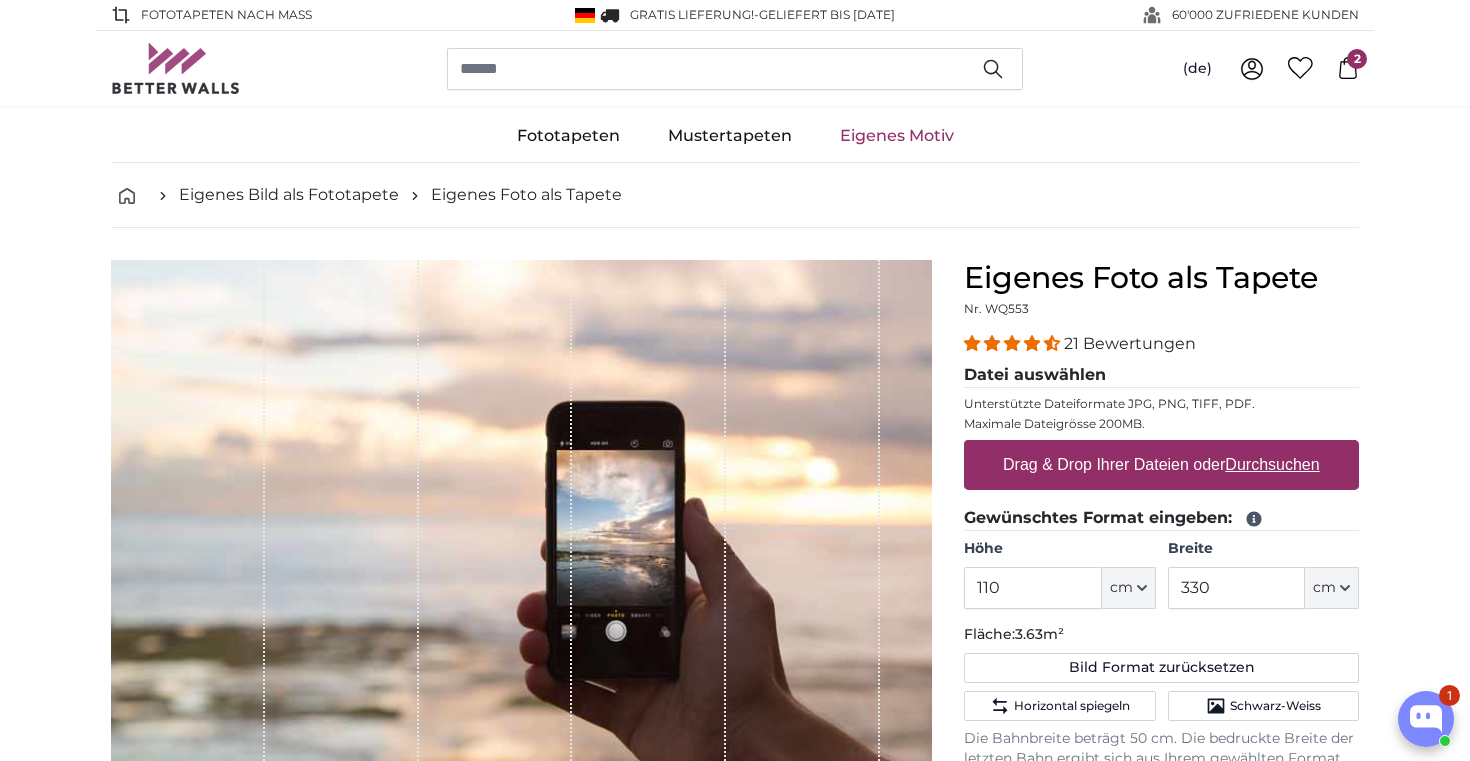 click on "Durchsuchen" at bounding box center [1273, 464] 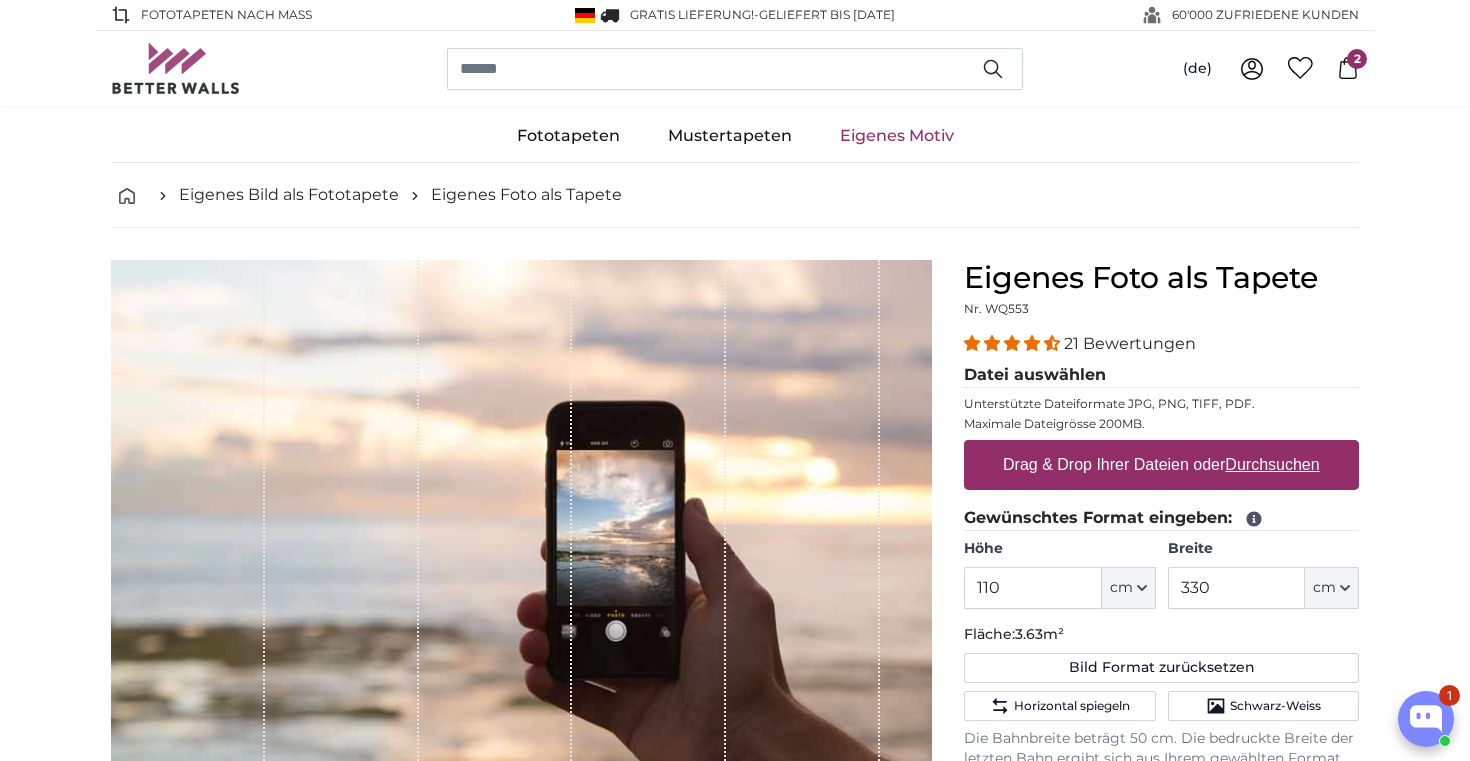 type on "**********" 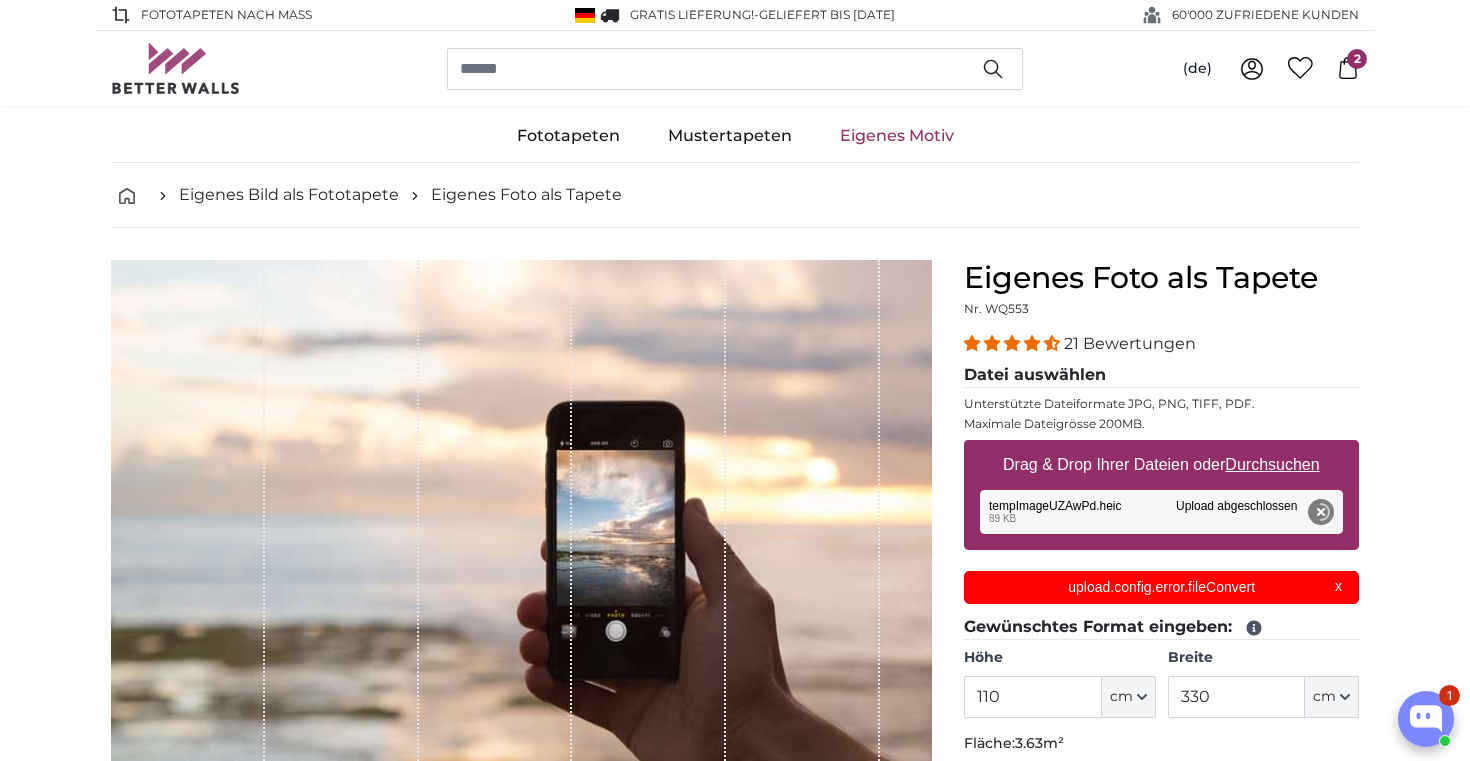 scroll, scrollTop: 0, scrollLeft: 0, axis: both 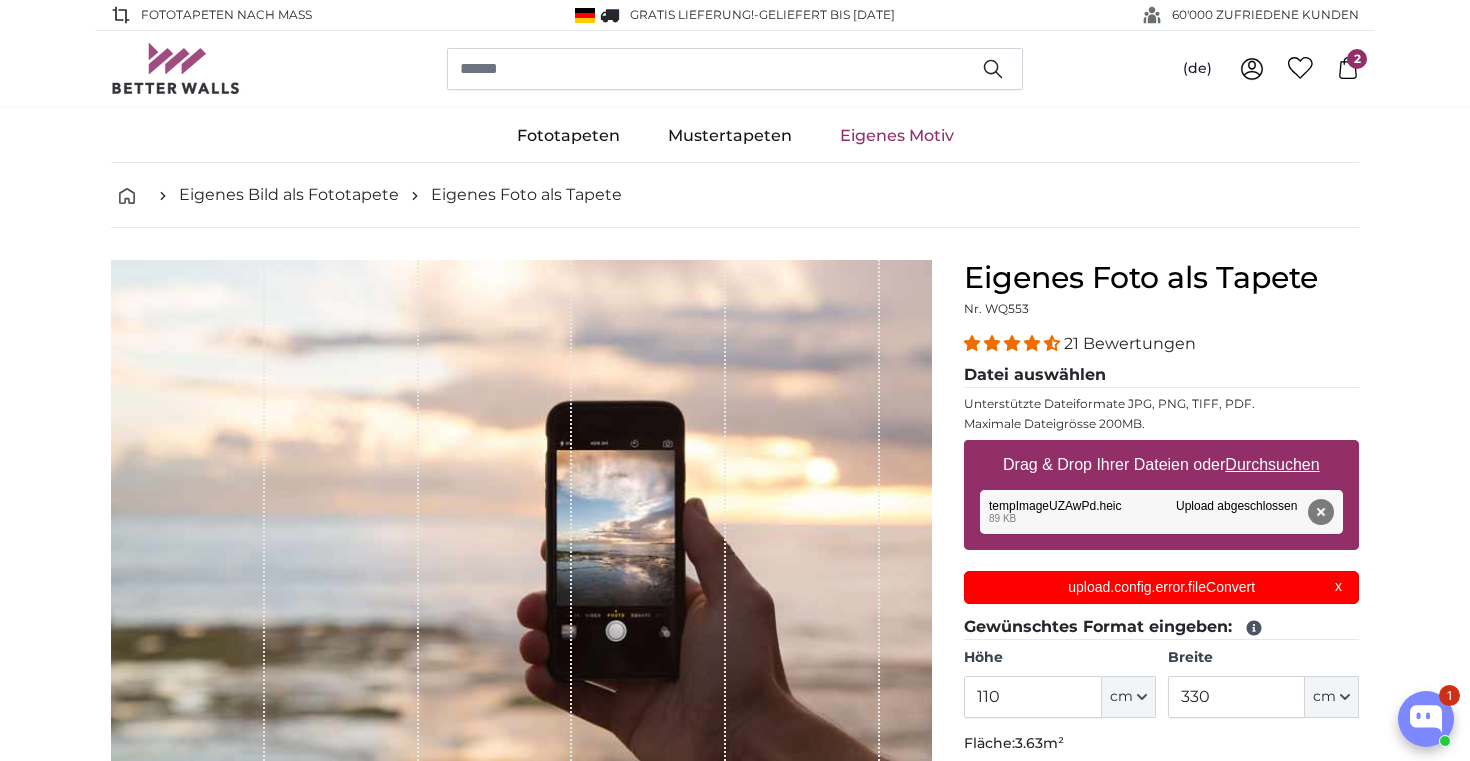 click on "upload.config.error.fileConvert X" at bounding box center (1161, 587) 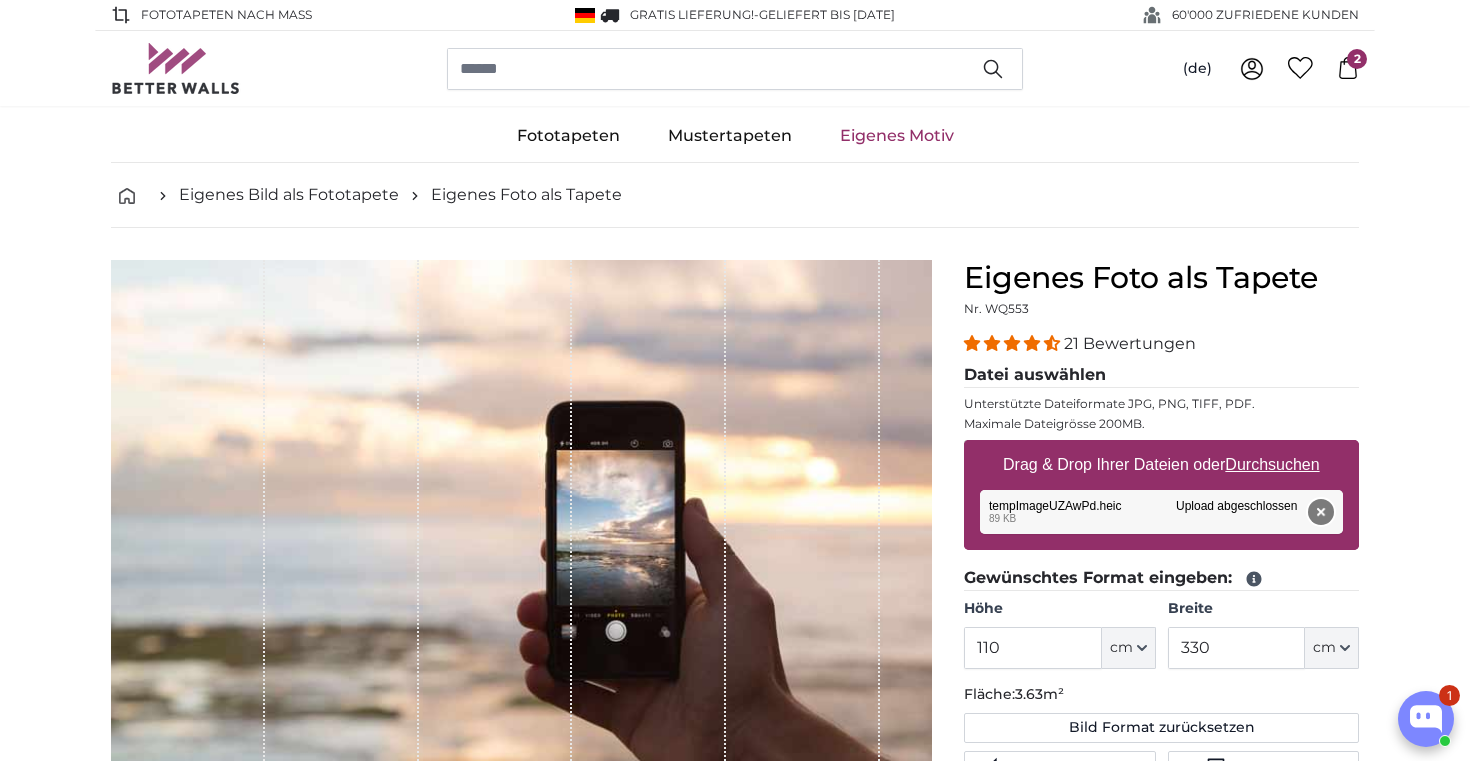 click on "Entfernen" at bounding box center (1321, 512) 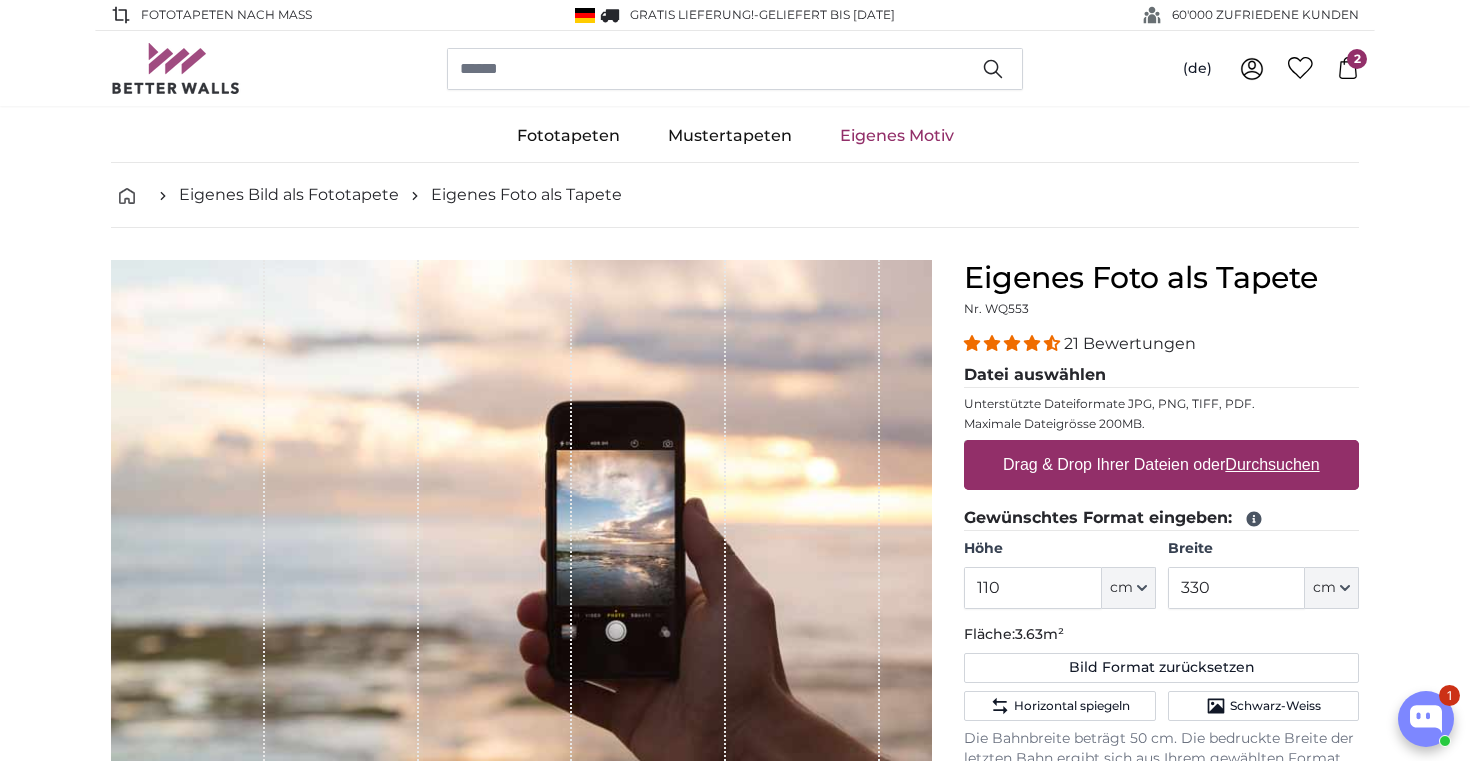 scroll, scrollTop: 0, scrollLeft: 0, axis: both 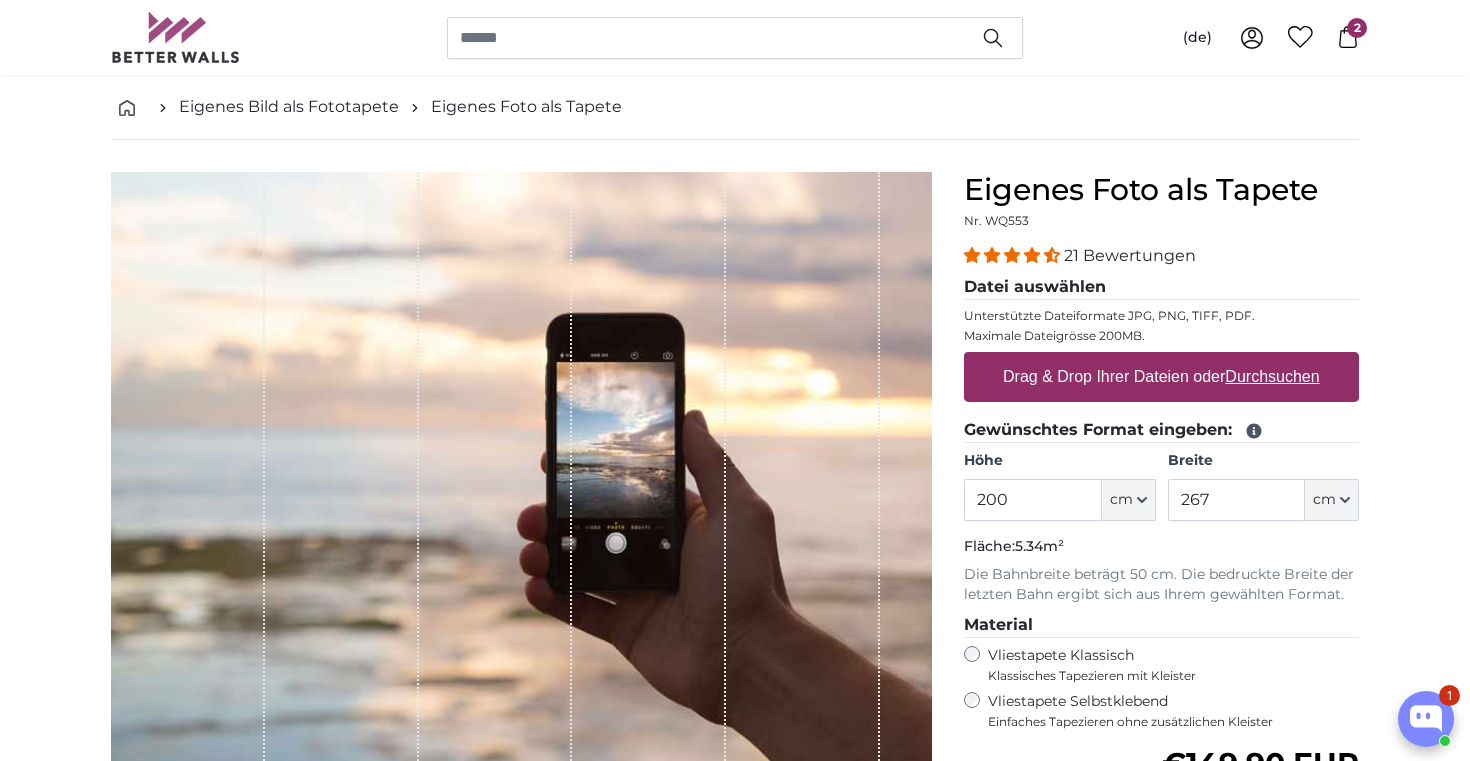 click on "Durchsuchen" at bounding box center [1273, 376] 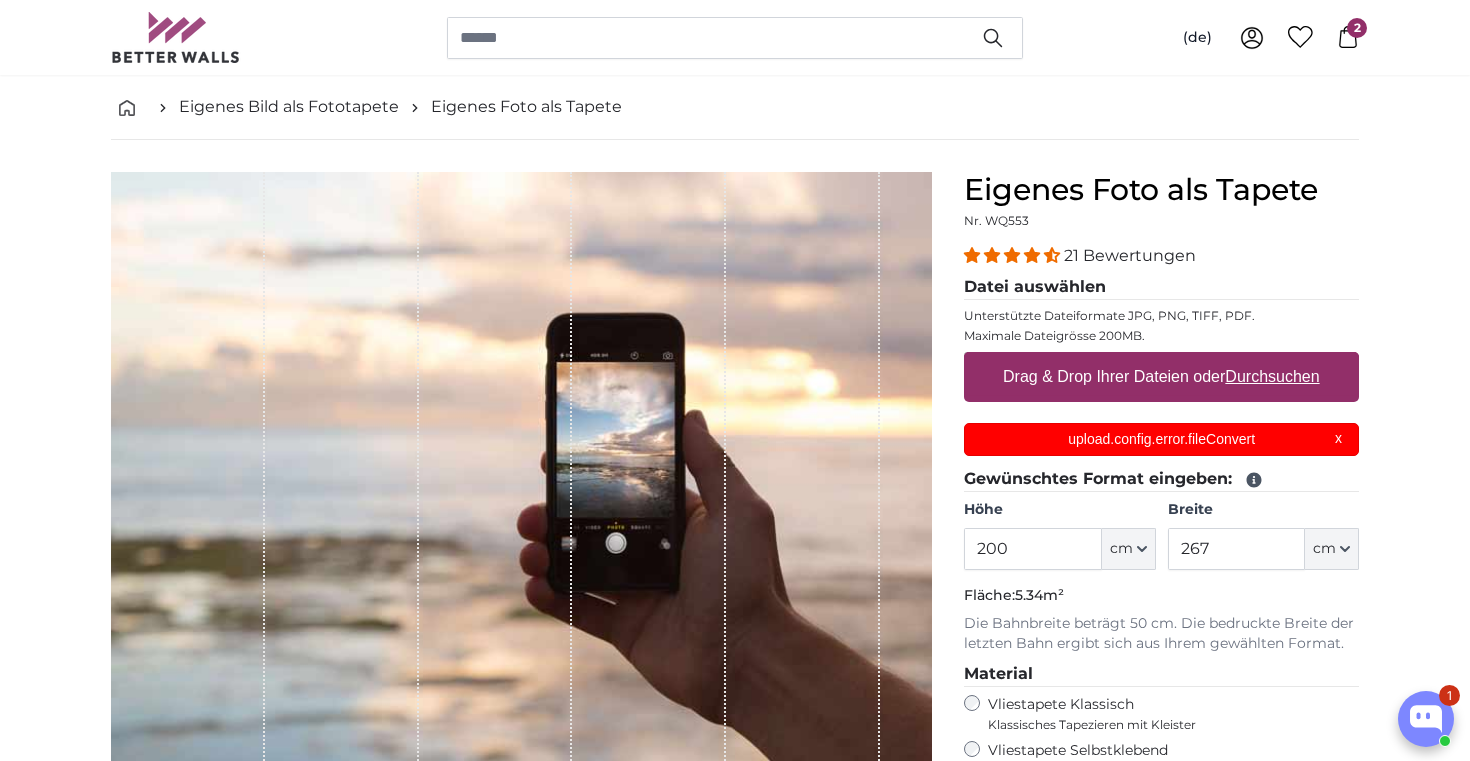 scroll, scrollTop: 0, scrollLeft: 0, axis: both 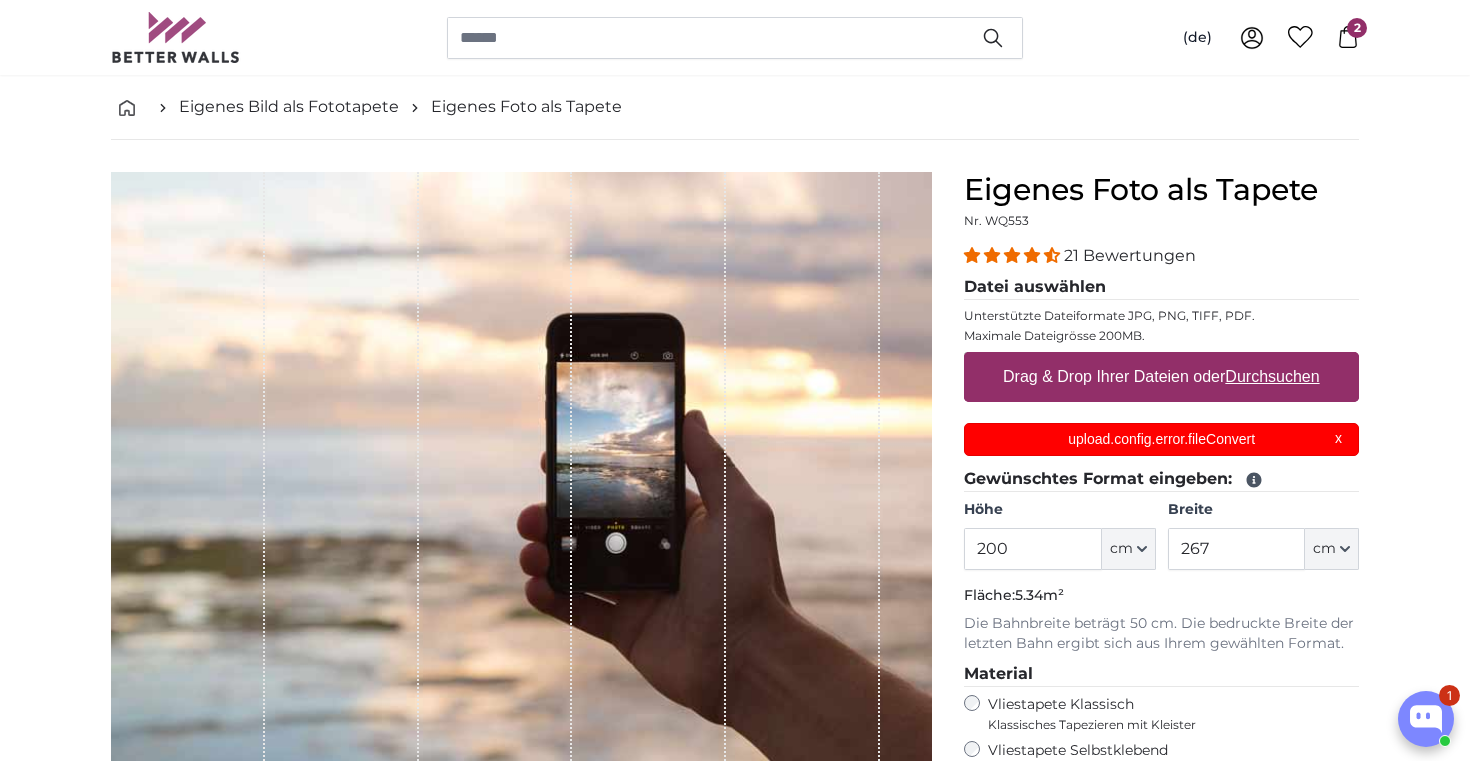 click on "Durchsuchen" at bounding box center [1273, 376] 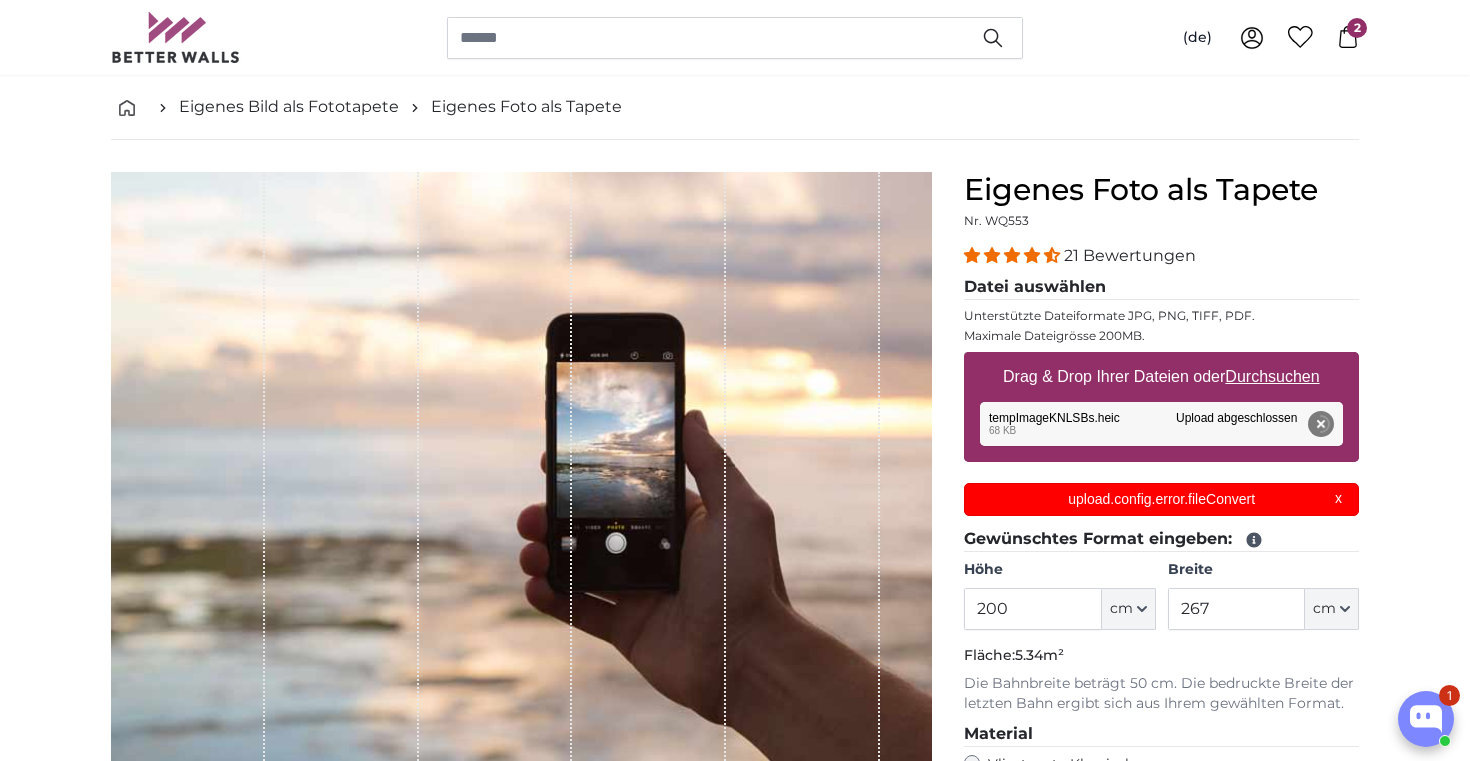 scroll, scrollTop: 0, scrollLeft: 0, axis: both 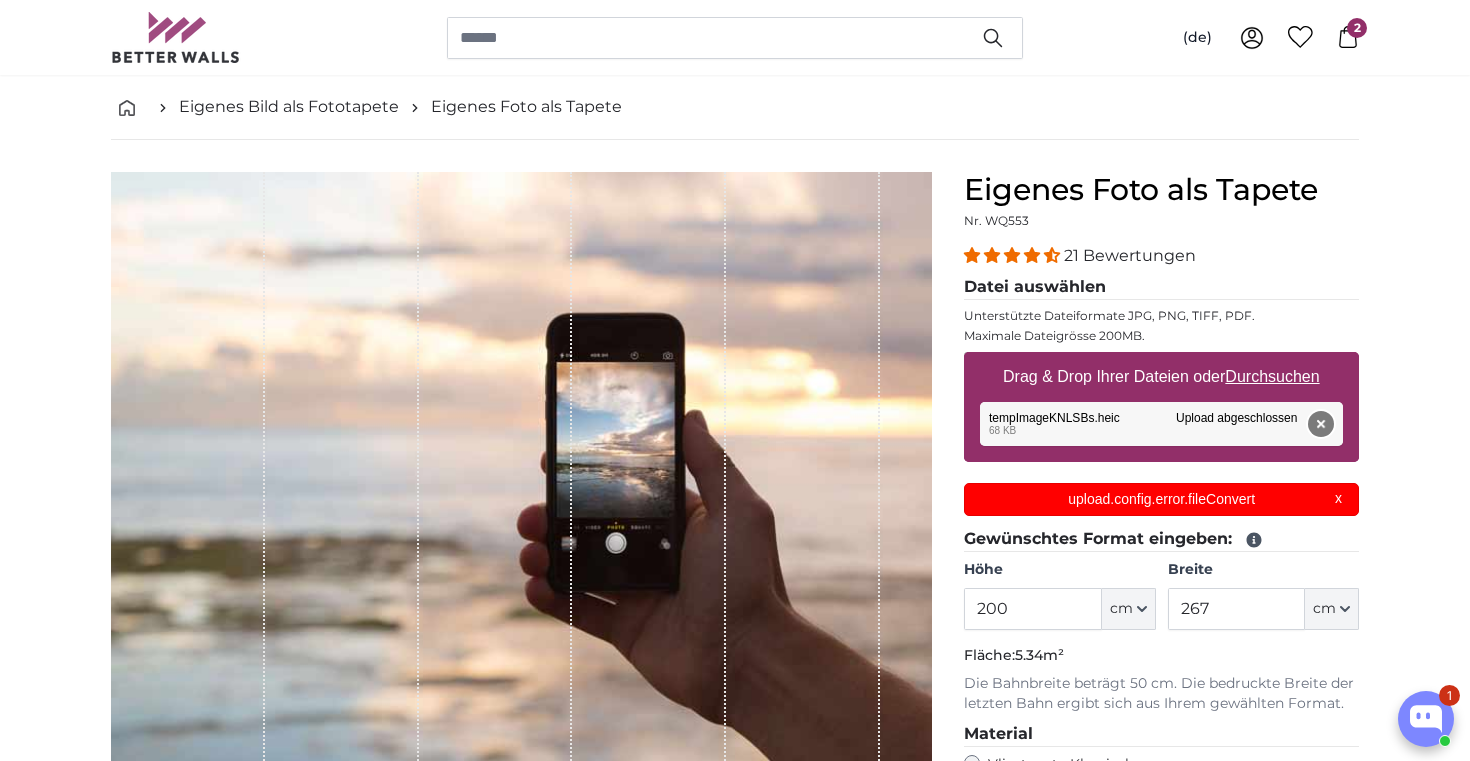 click on "Entfernen" at bounding box center (1321, 424) 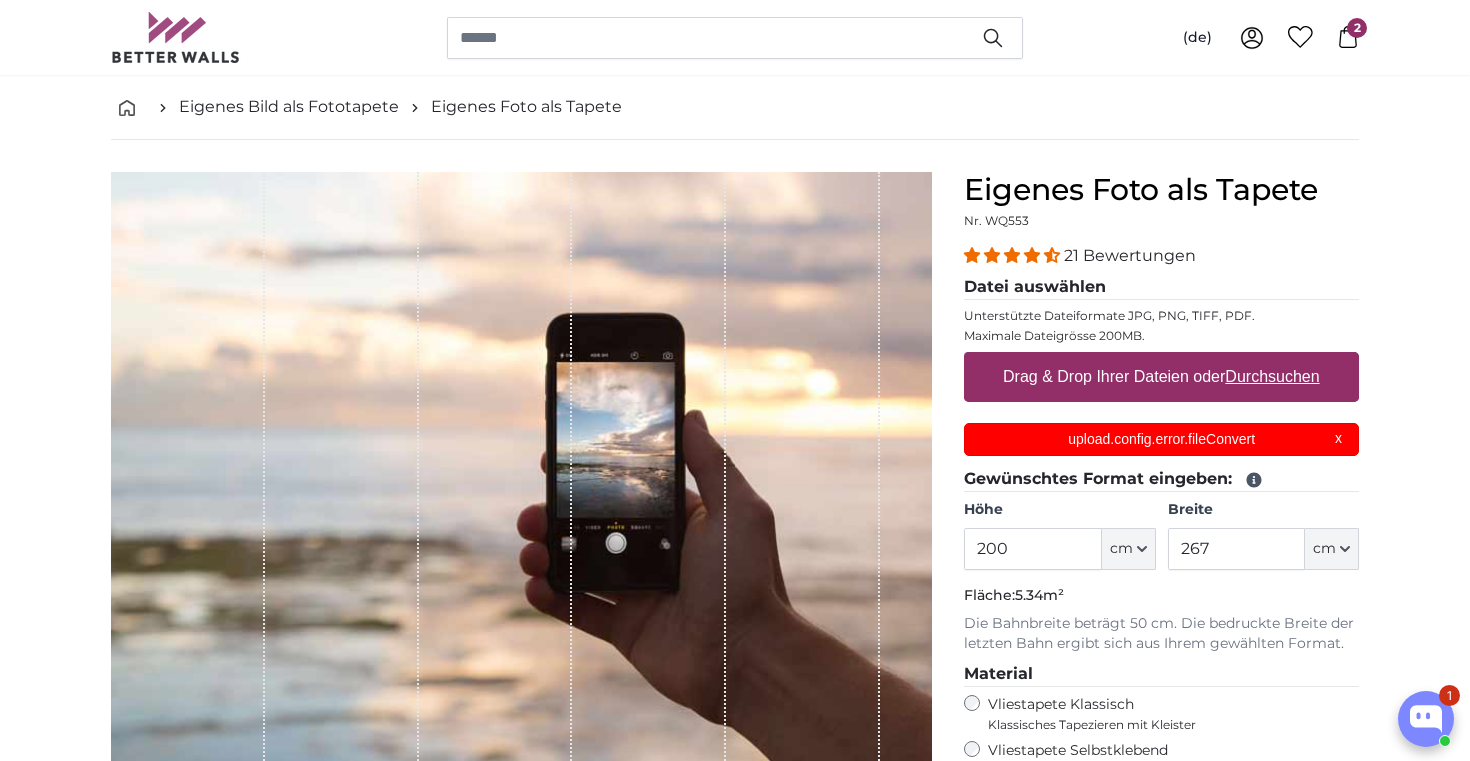 click on "upload.config.error.fileConvert" at bounding box center (1162, 439) 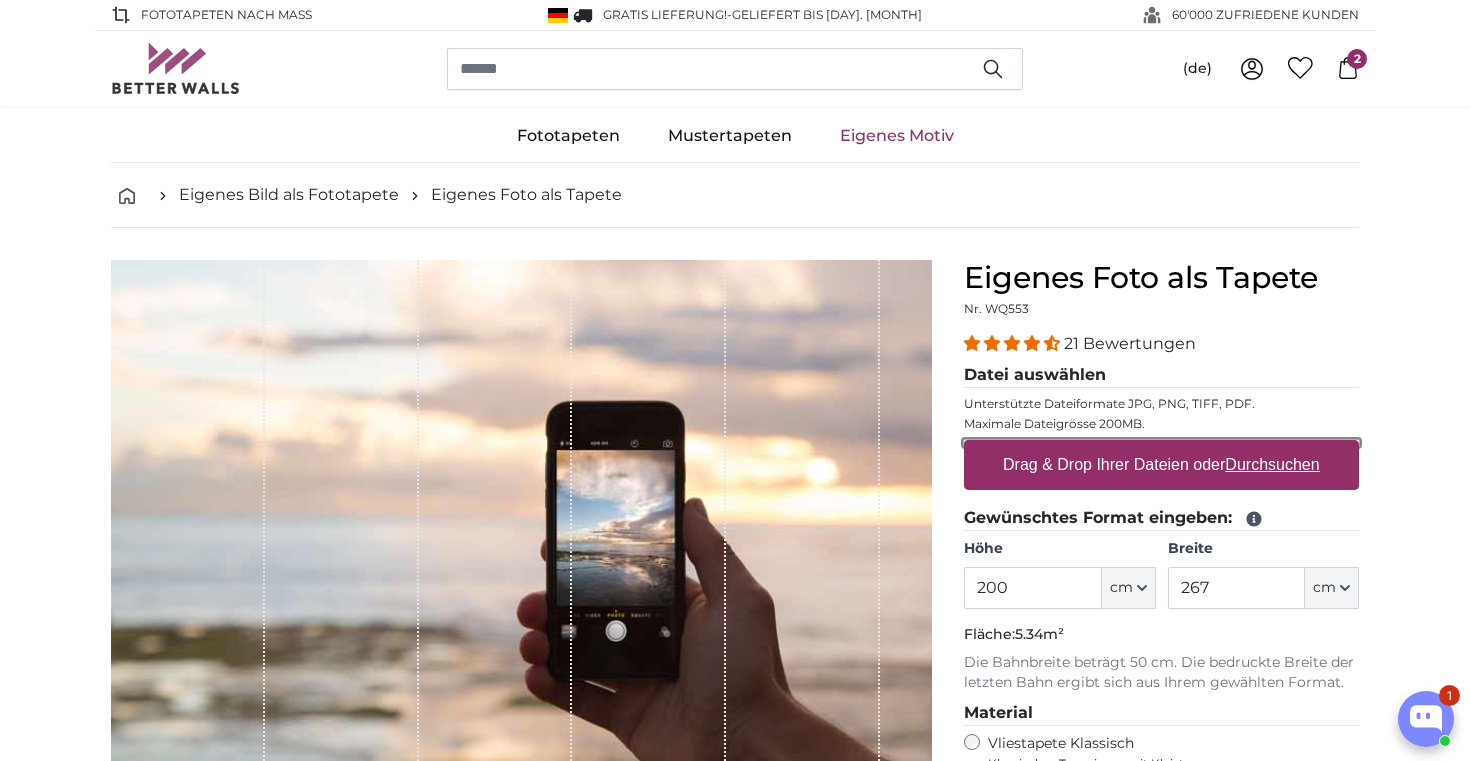 scroll, scrollTop: 0, scrollLeft: 0, axis: both 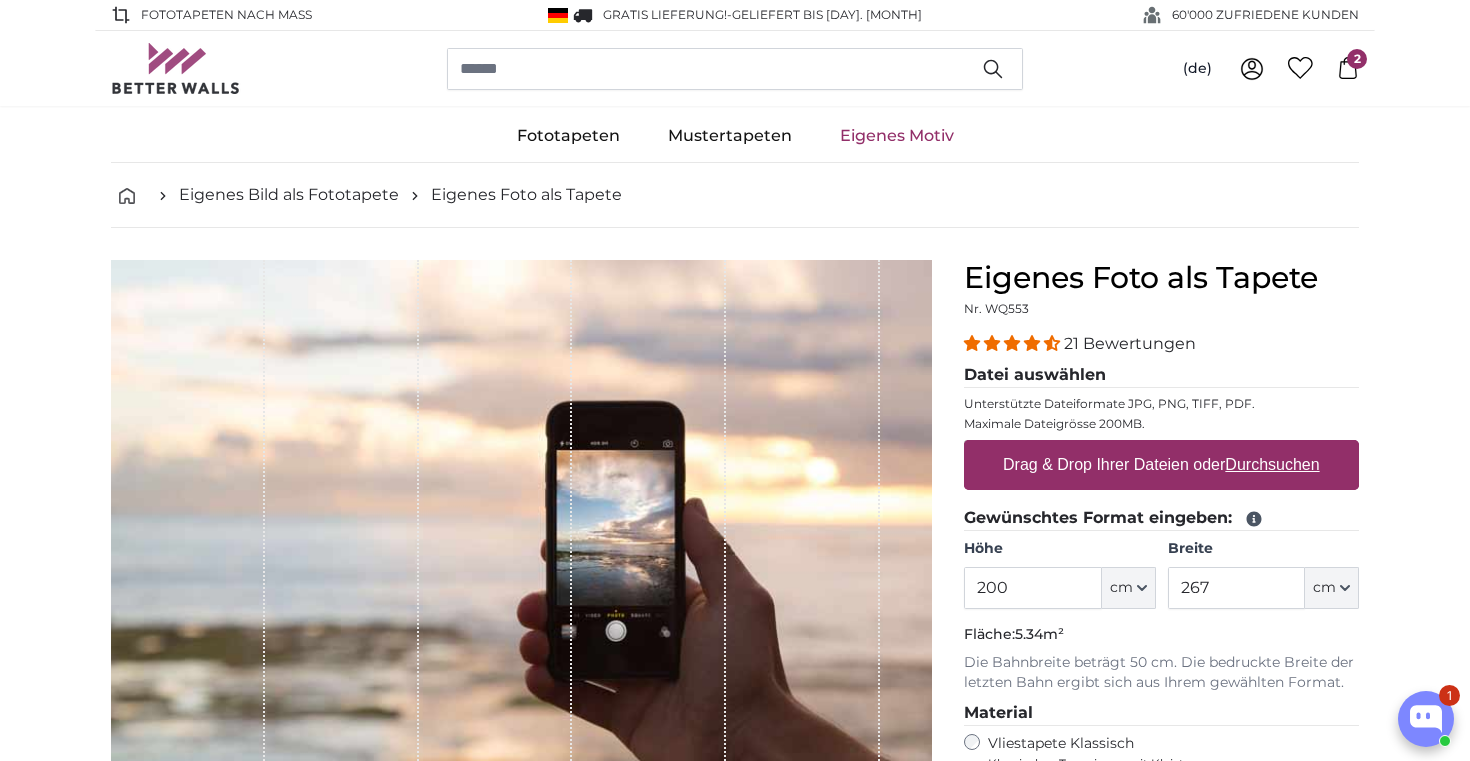 click on "Drag & Drop Ihrer Dateien oder  Durchsuchen" at bounding box center (1161, 465) 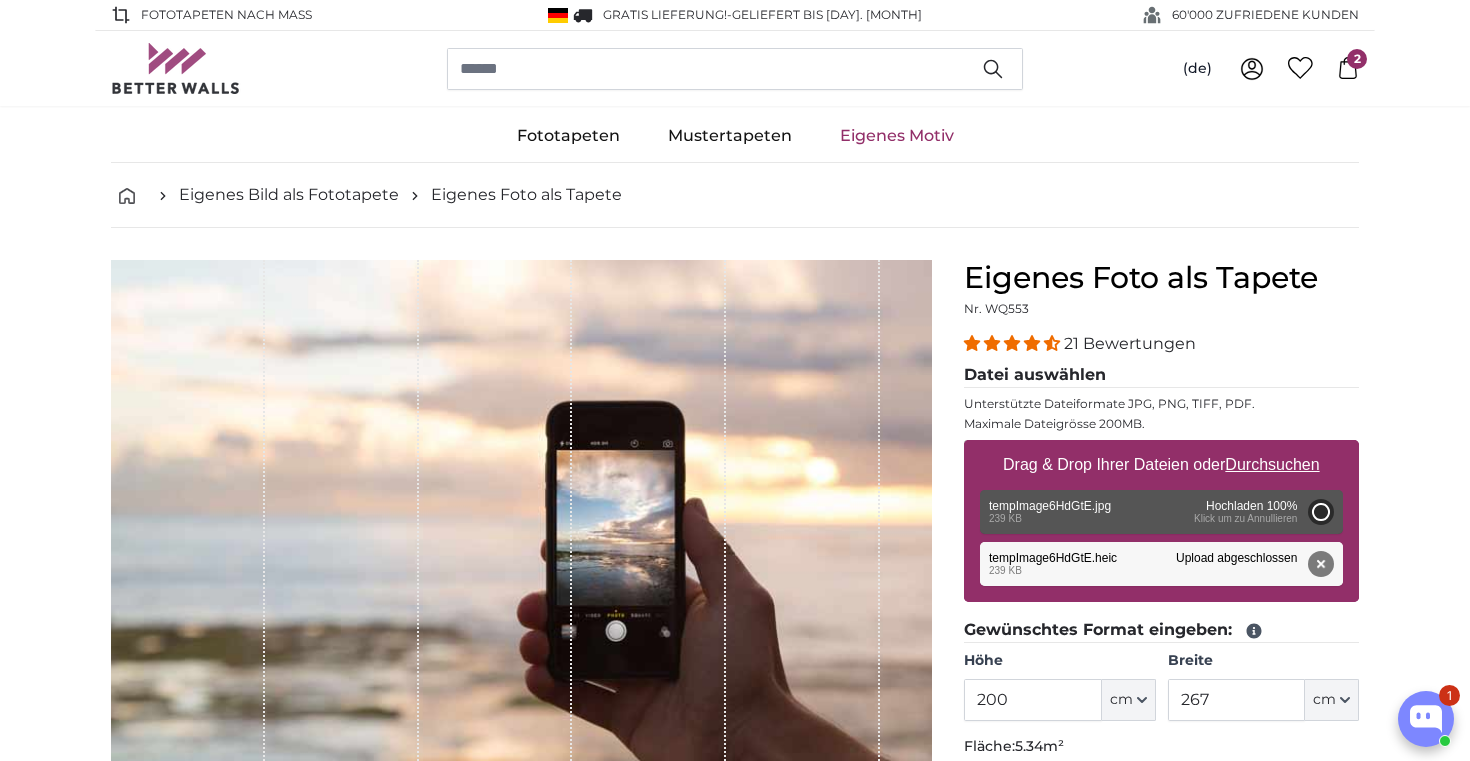 type on "56" 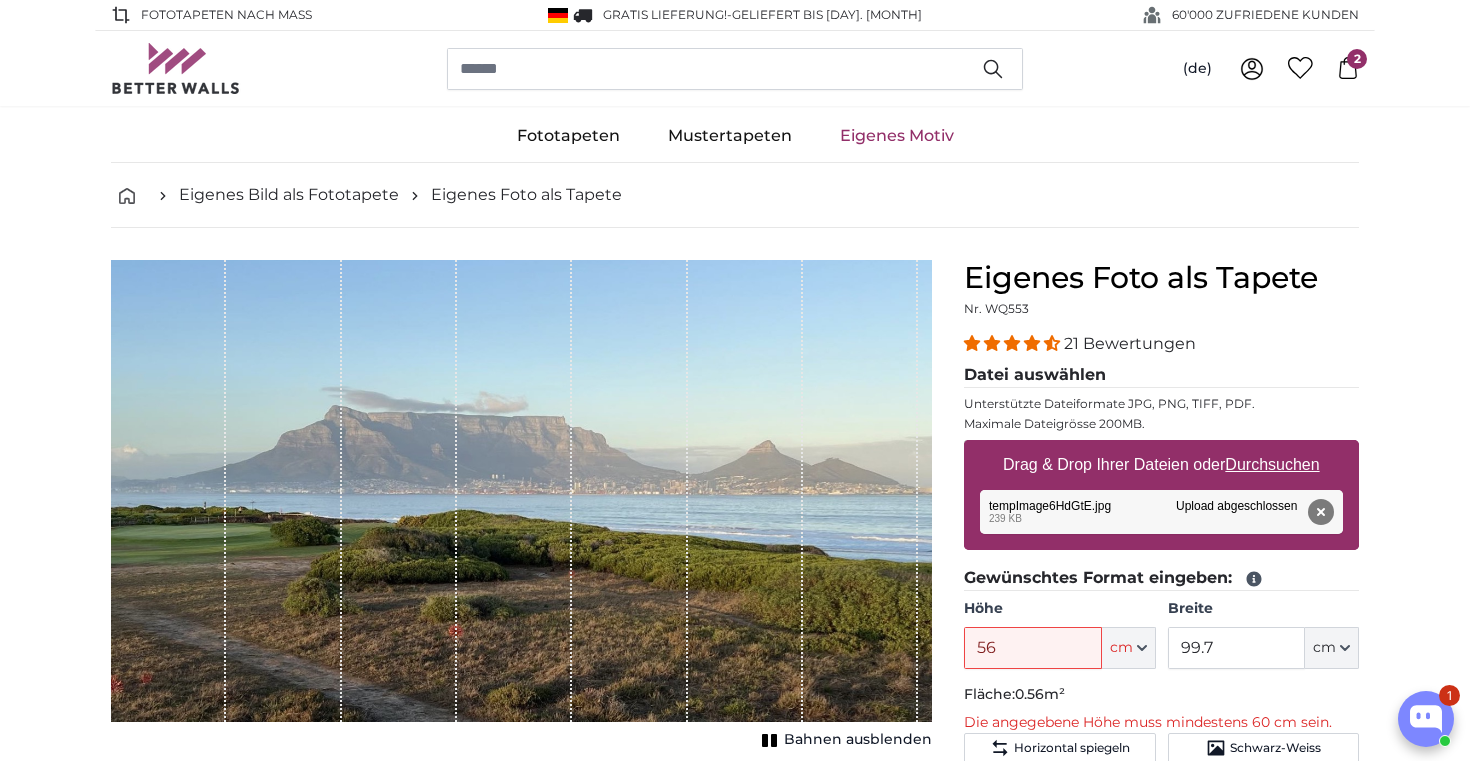 click 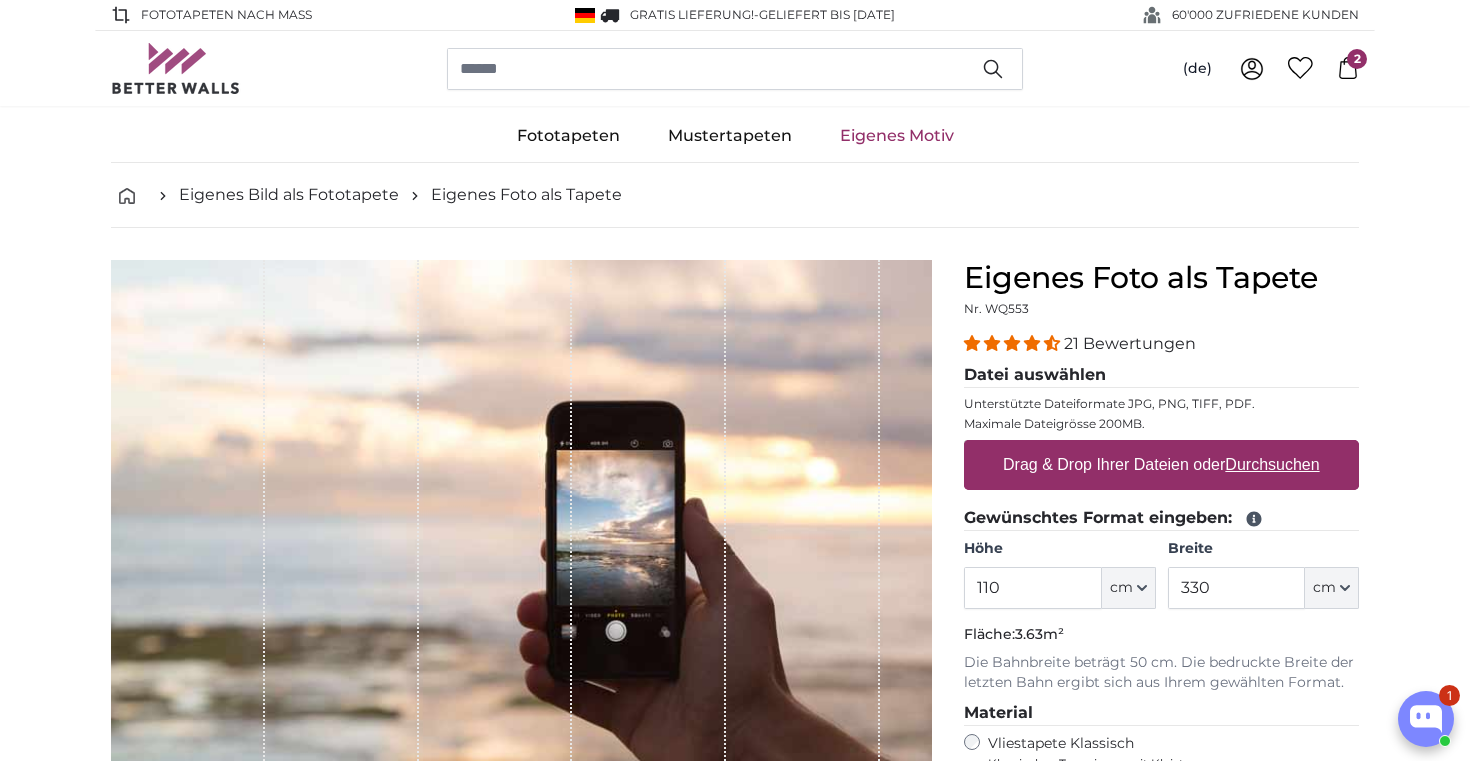 scroll, scrollTop: 0, scrollLeft: 0, axis: both 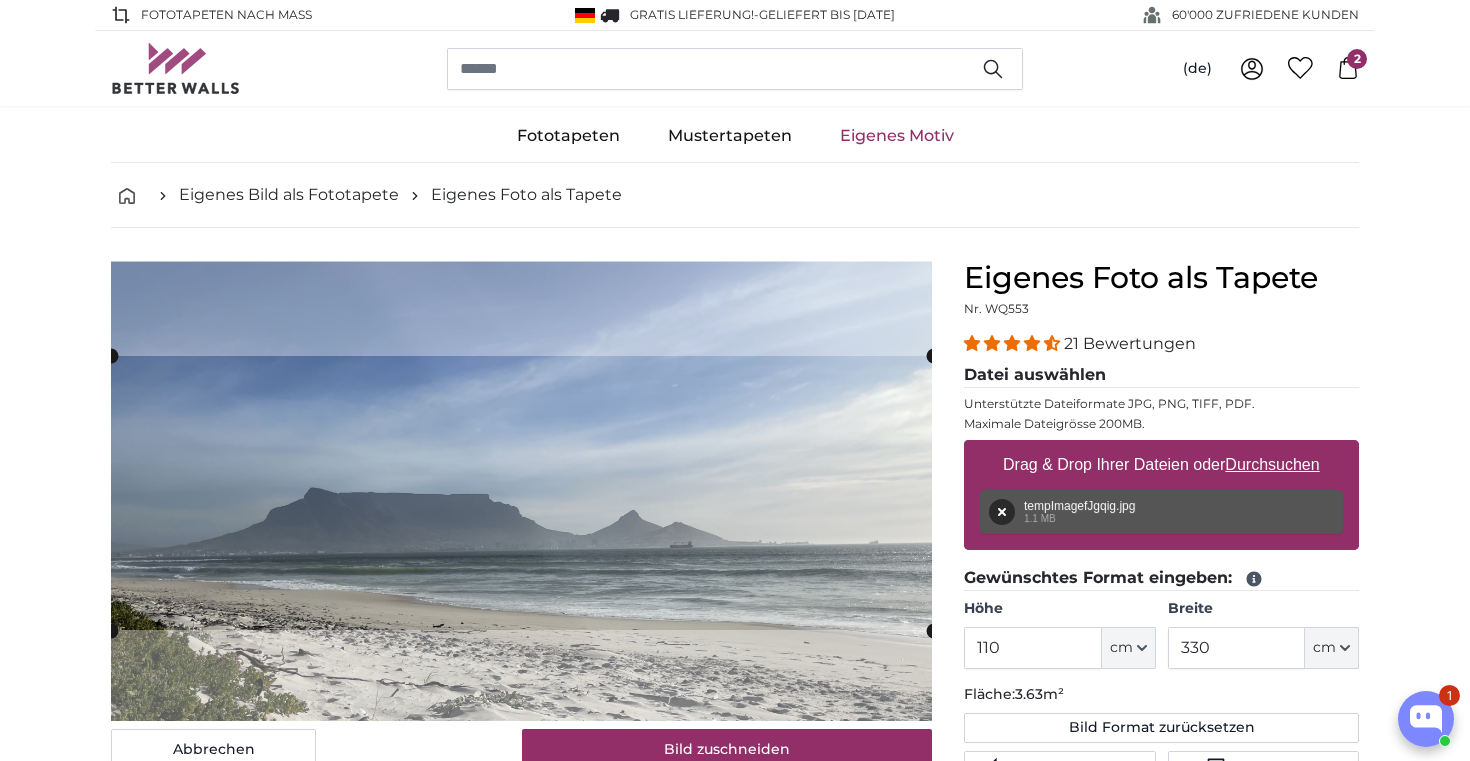 drag, startPoint x: 403, startPoint y: 118, endPoint x: 393, endPoint y: 17, distance: 101.49384 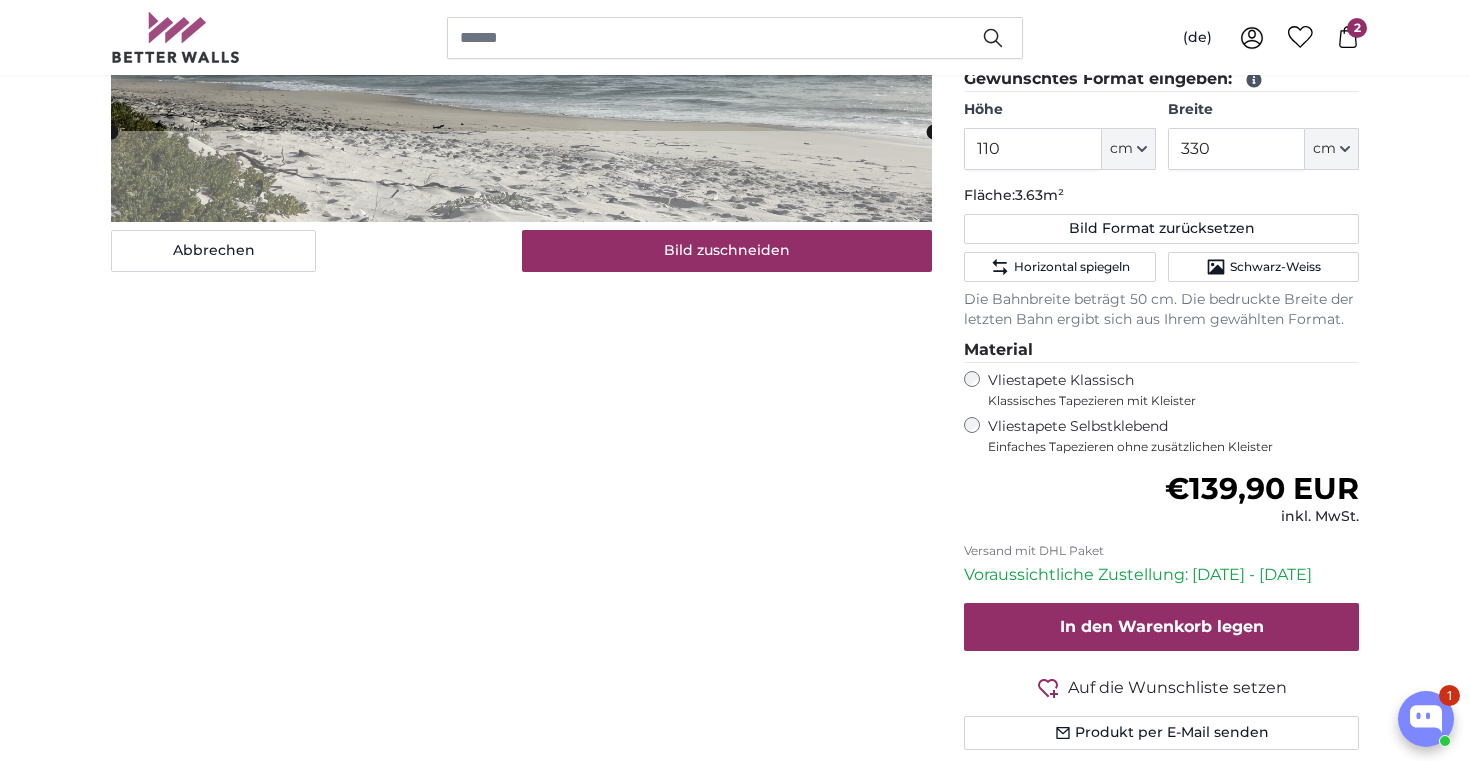 scroll, scrollTop: 506, scrollLeft: 0, axis: vertical 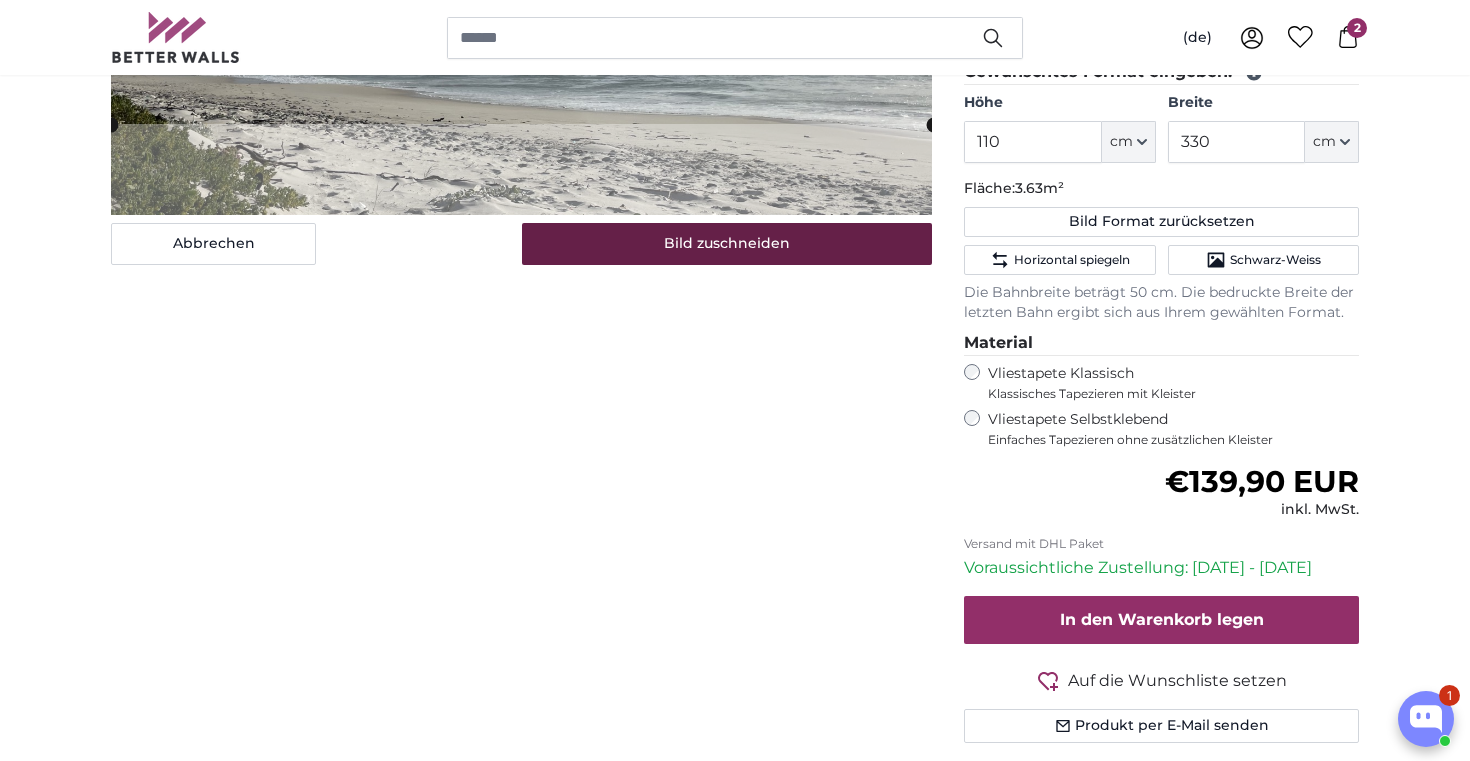 click on "Bild zuschneiden" at bounding box center (727, 244) 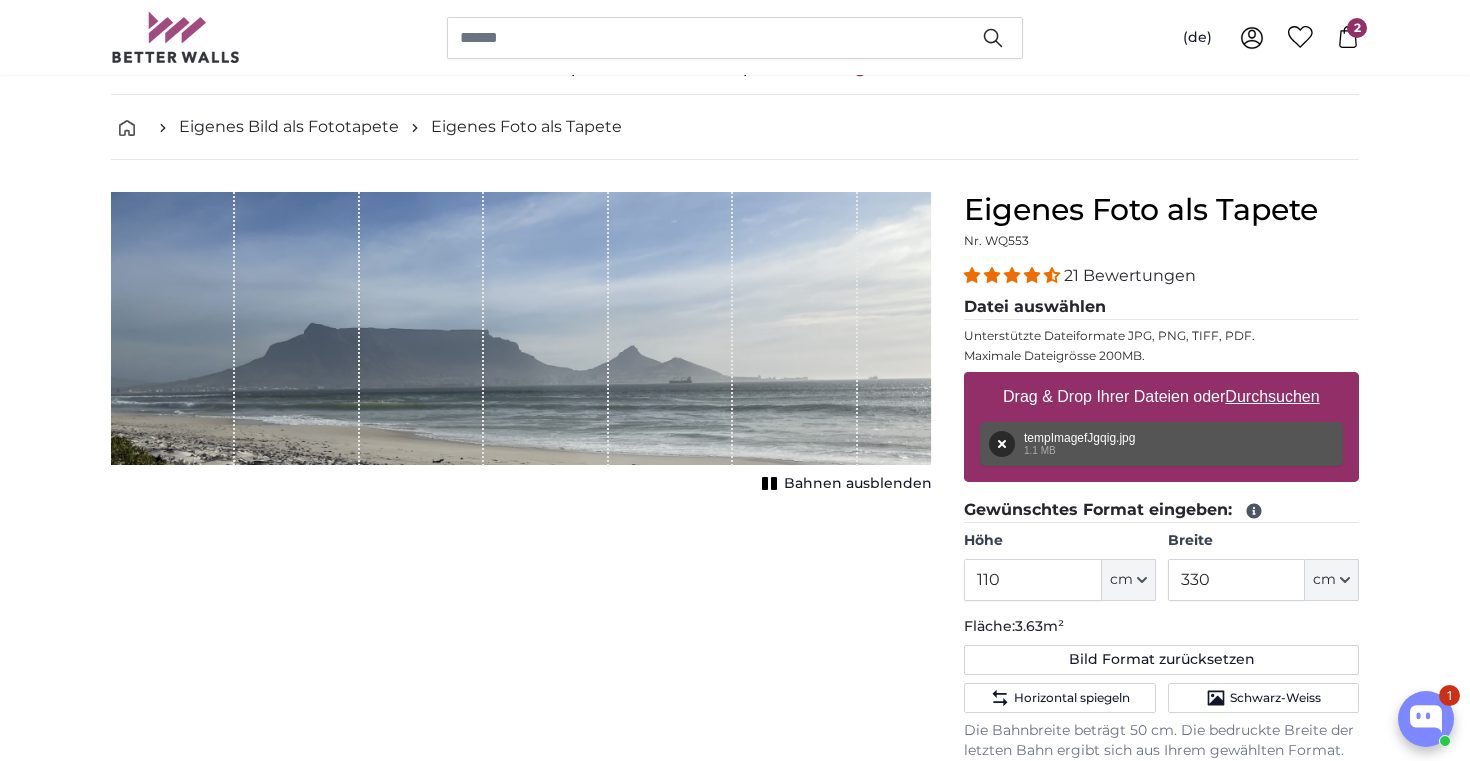 scroll, scrollTop: 22, scrollLeft: 0, axis: vertical 